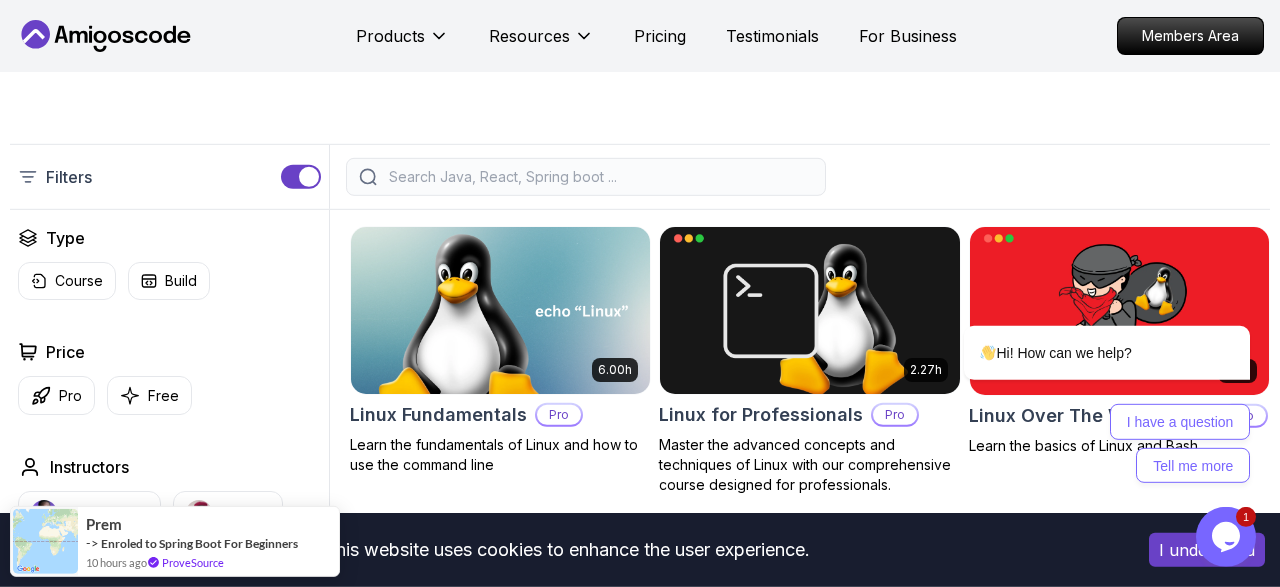 scroll, scrollTop: 0, scrollLeft: 0, axis: both 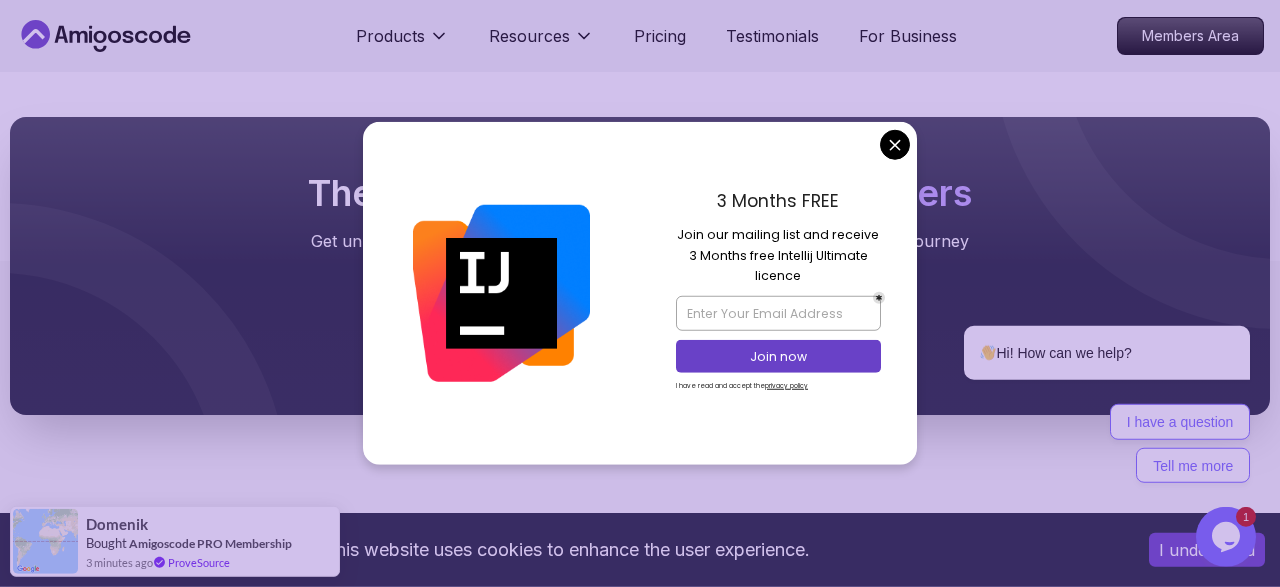 click on "This website uses cookies to enhance the user experience. I understand Products Resources Pricing Testimonials For Business Members Area Products Resources Pricing Testimonials For Business Members Area linux Linux Courses for Modern Software Developers Join practical linux courses designed for real-world development. Learn from scratch or deepen your skills with expert-led lessons. Filters Filters Type Course Build Price Pro Free Instructors Nelson Djalo Richard Abz Duration 0-1 Hour 1-3 Hours +3 Hours Track Front End Back End Dev Ops Full Stack Level Junior Mid-level Senior 6.00h Linux Fundamentals Pro Learn the fundamentals of Linux and how to use the command line 2.27h Linux for Professionals Pro Master the advanced concepts and techniques of Linux with our comprehensive course designed for professionals. 39m Linux Over The Wire Bandit Pro Learn the basics of Linux and Bash. 2.16h Shell Scripting Pro Learn how to automate tasks and scripts with shell scripting. 39m VIM Essentials Pro   Developers   ,   ," at bounding box center (640, -154) 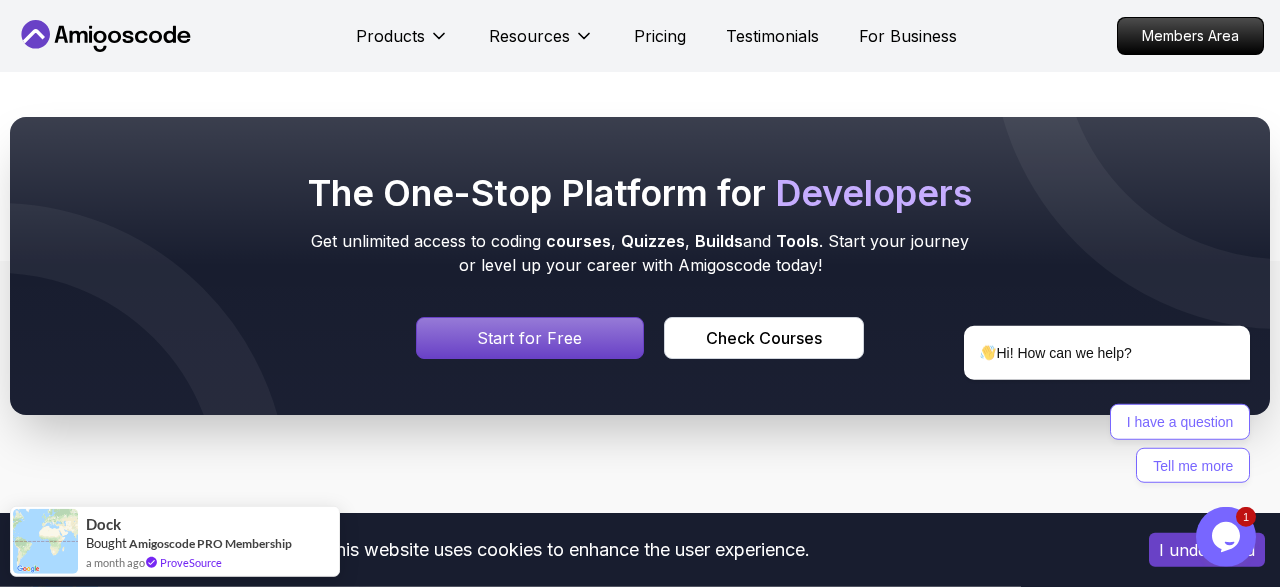 click on "Start for Free" at bounding box center [529, 338] 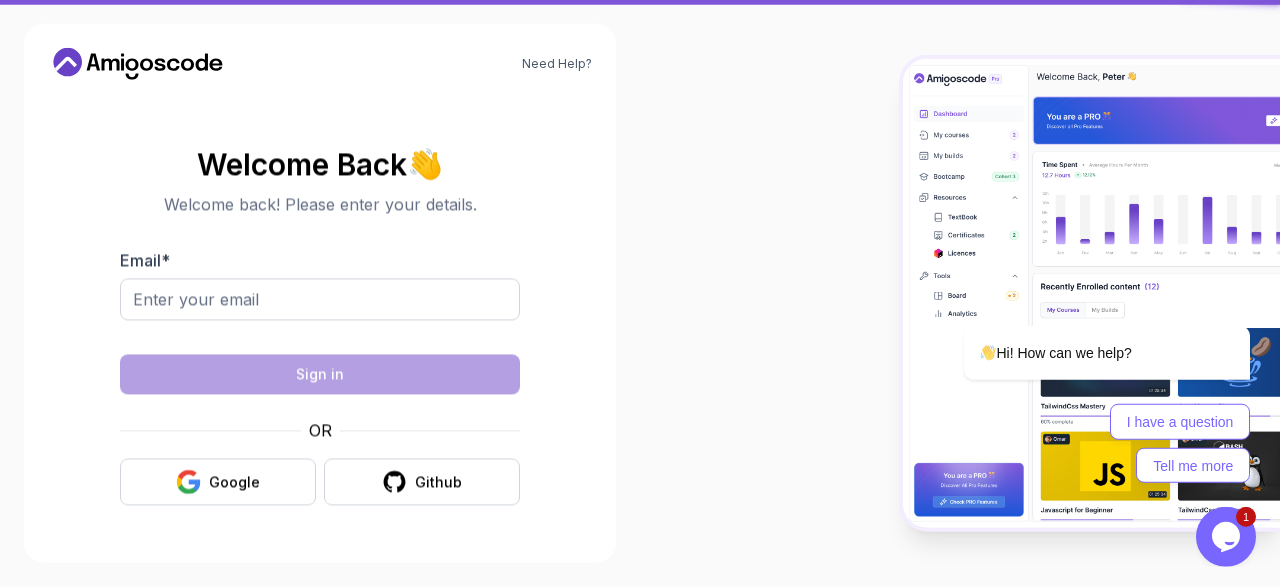 scroll, scrollTop: 0, scrollLeft: 0, axis: both 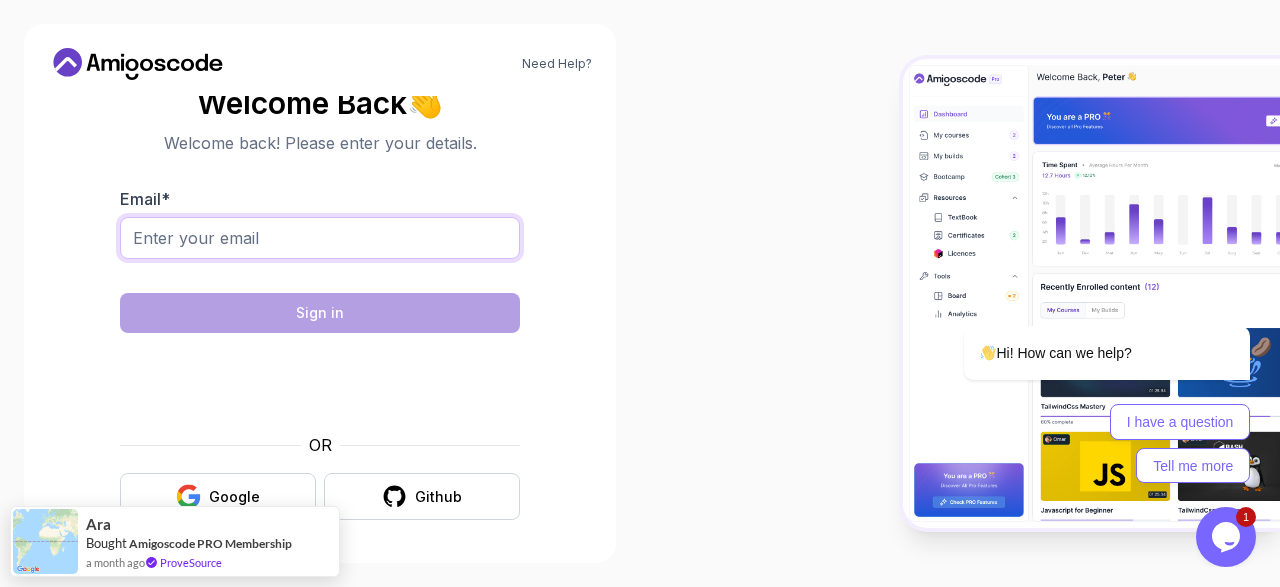 click on "Email *" at bounding box center (320, 238) 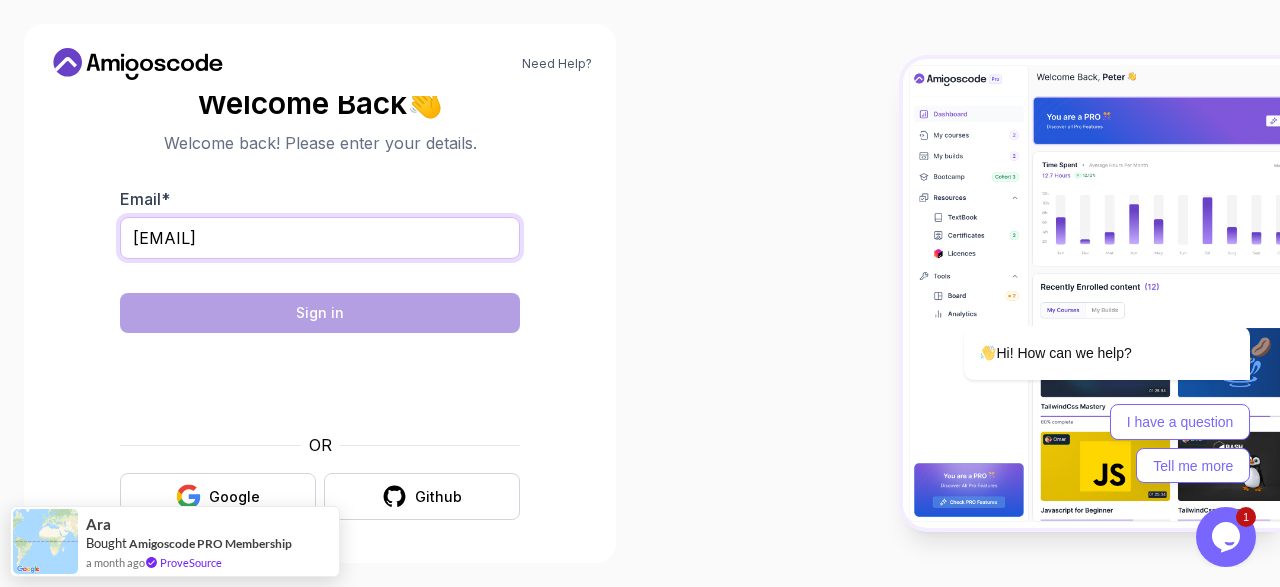 type on "rebkaseid@gmail.com" 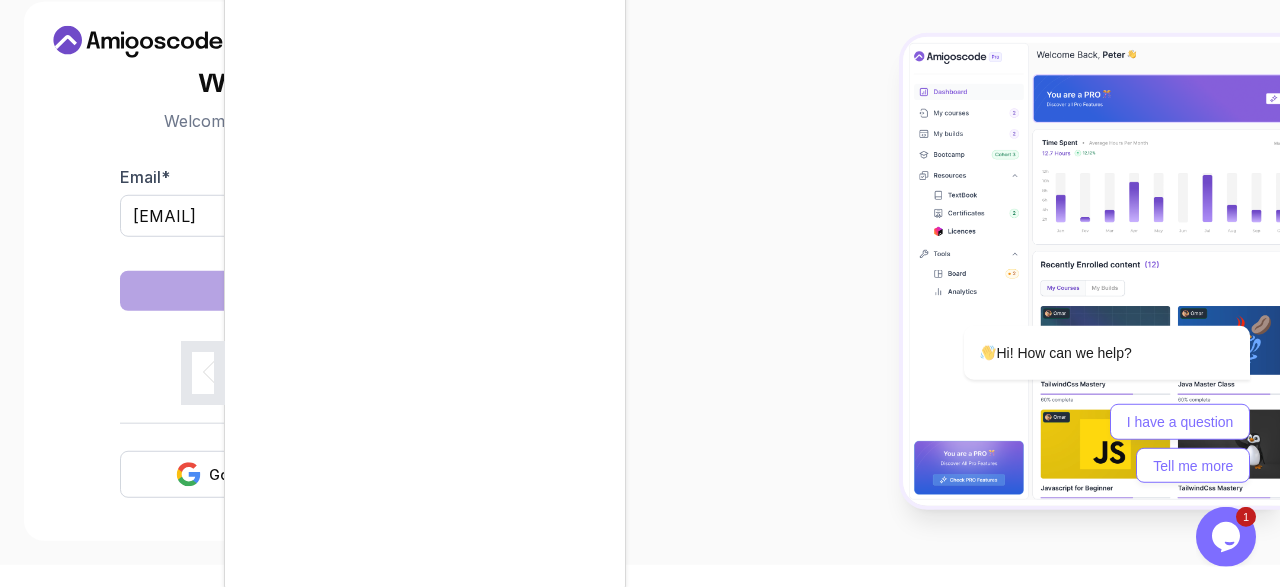 scroll, scrollTop: 23, scrollLeft: 0, axis: vertical 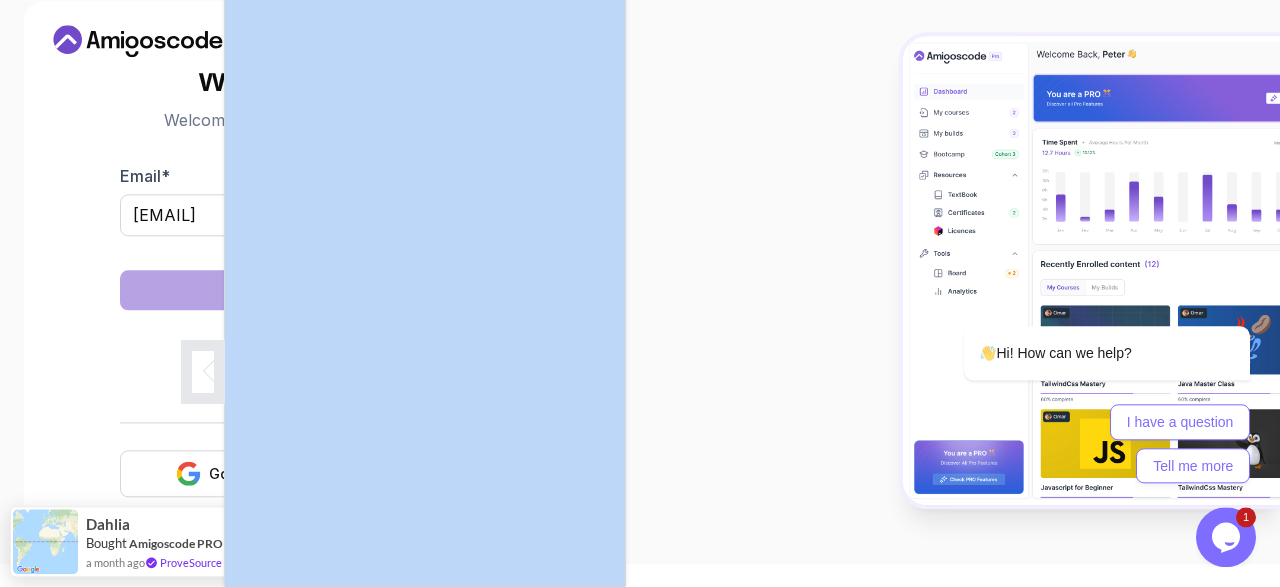 drag, startPoint x: 211, startPoint y: 345, endPoint x: 307, endPoint y: 260, distance: 128.22246 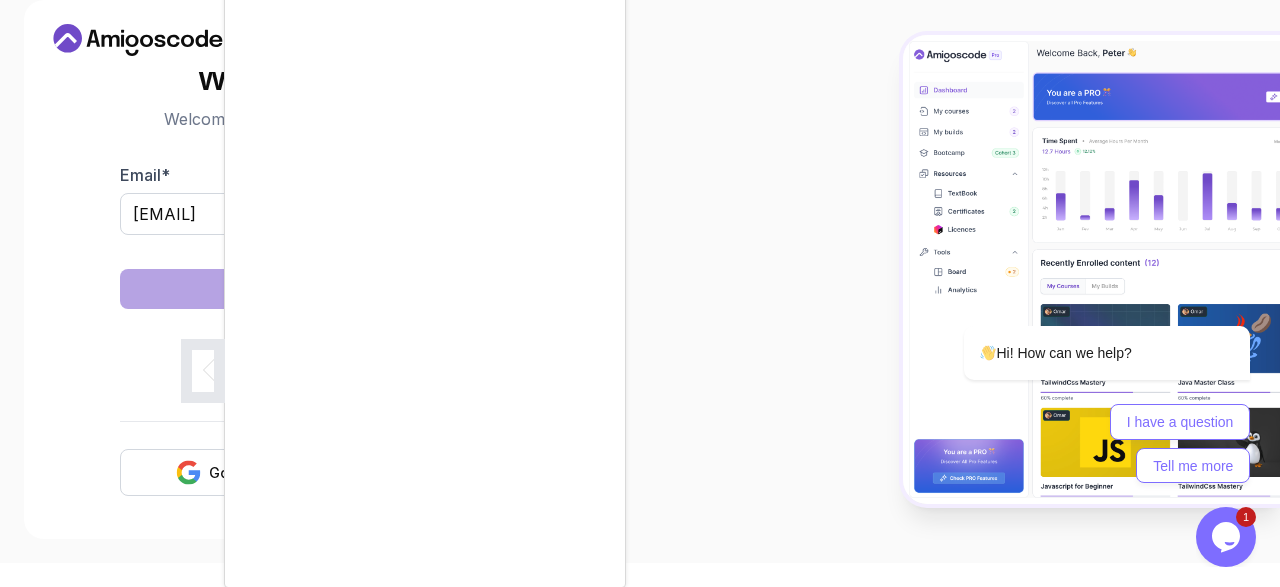 scroll, scrollTop: 0, scrollLeft: 0, axis: both 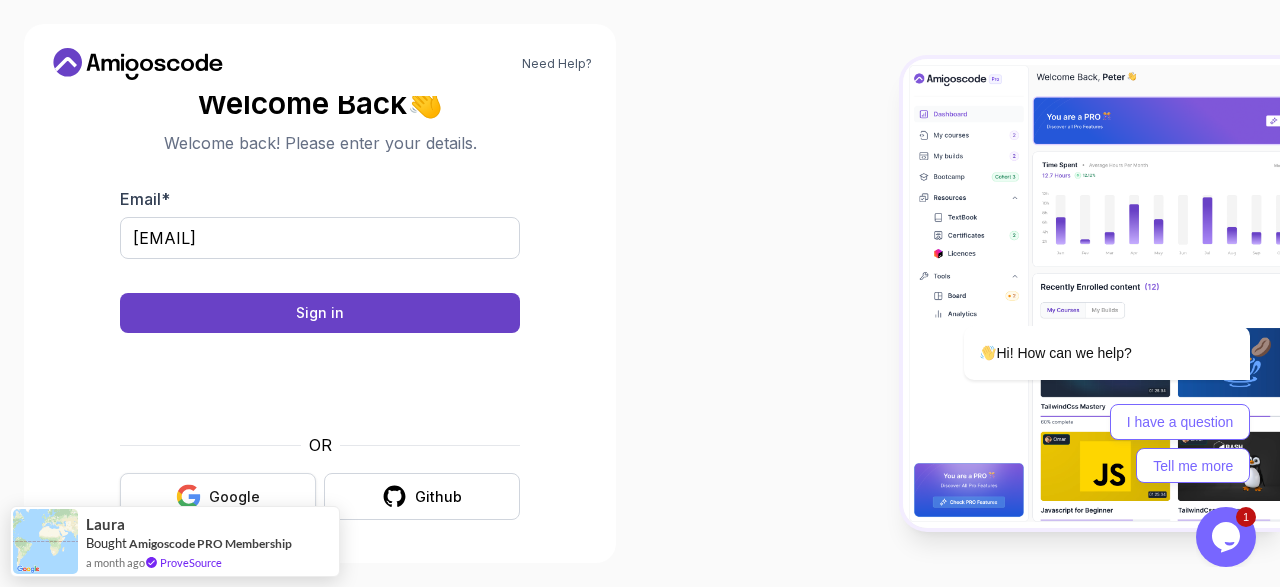 click on "Google" at bounding box center (218, 496) 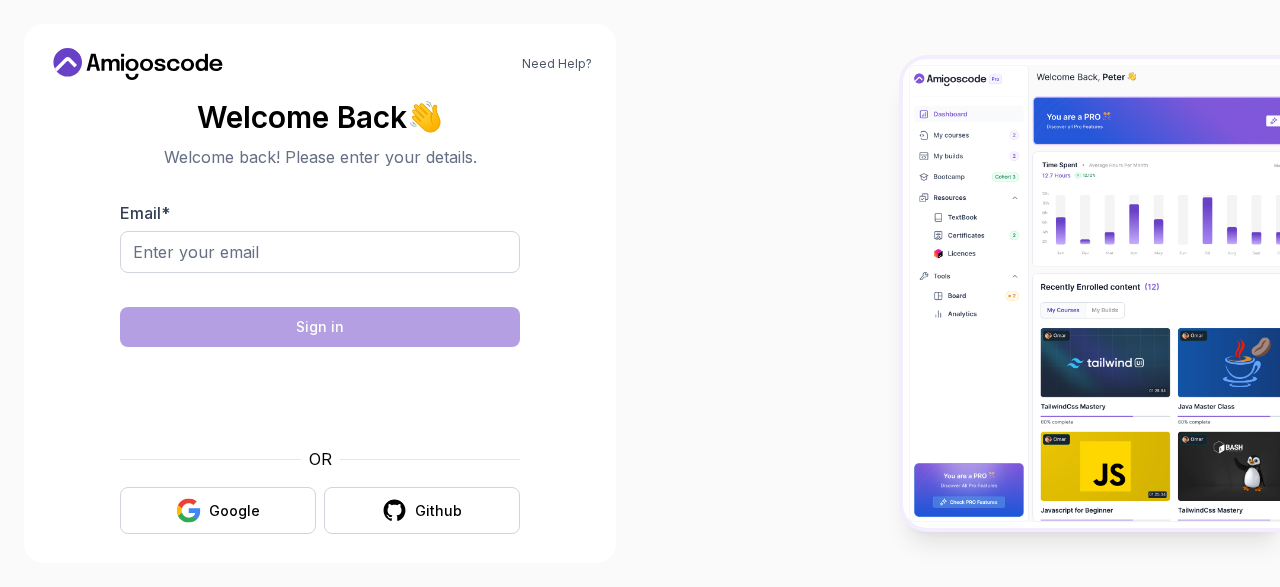 scroll, scrollTop: 0, scrollLeft: 0, axis: both 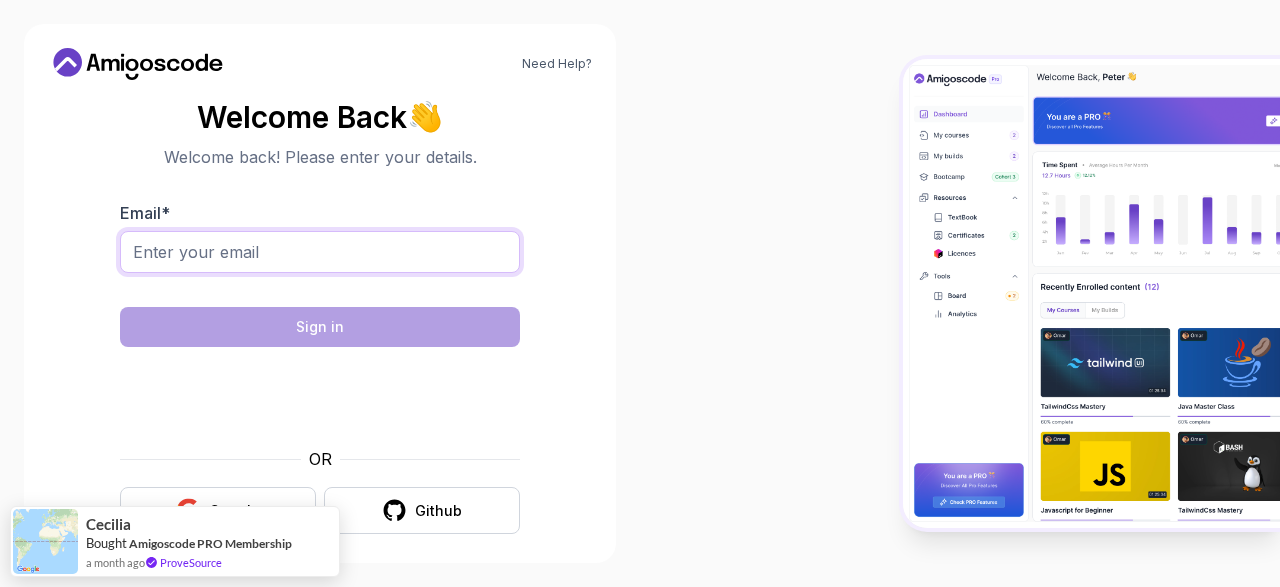click on "Email *" at bounding box center (320, 252) 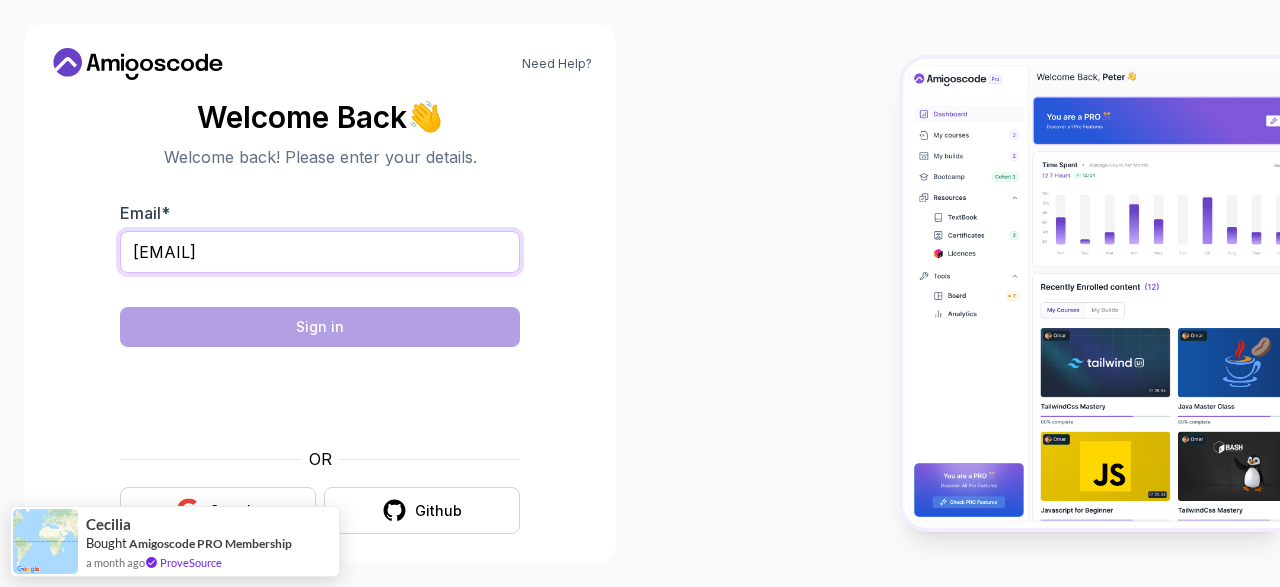 type on "rebkaseid@gmail.com" 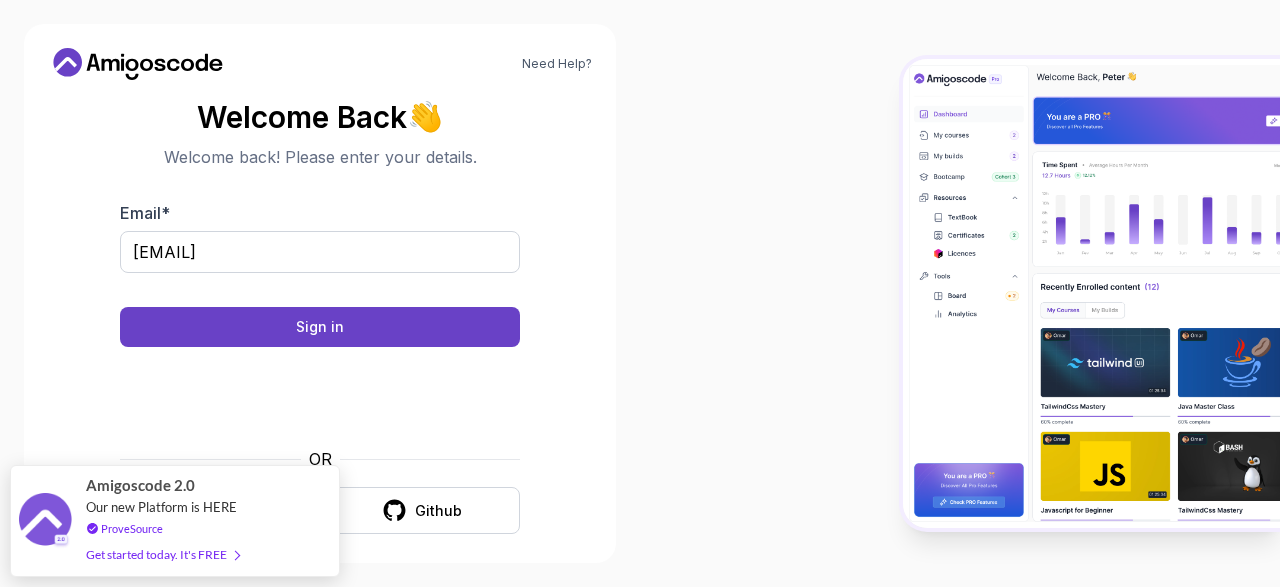scroll, scrollTop: 14, scrollLeft: 0, axis: vertical 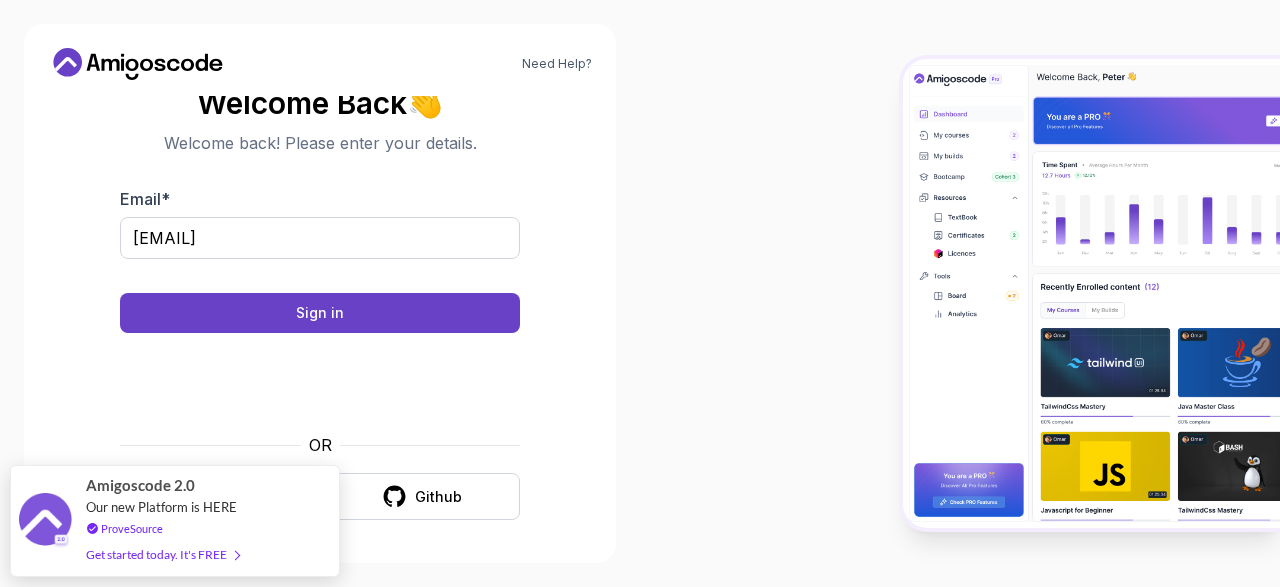 click on "Need Help? Welcome Back 👋 Welcome back! Please enter your details. Email * rebkaseid@gmail.com Sign in OR Google Github" at bounding box center (320, 293) 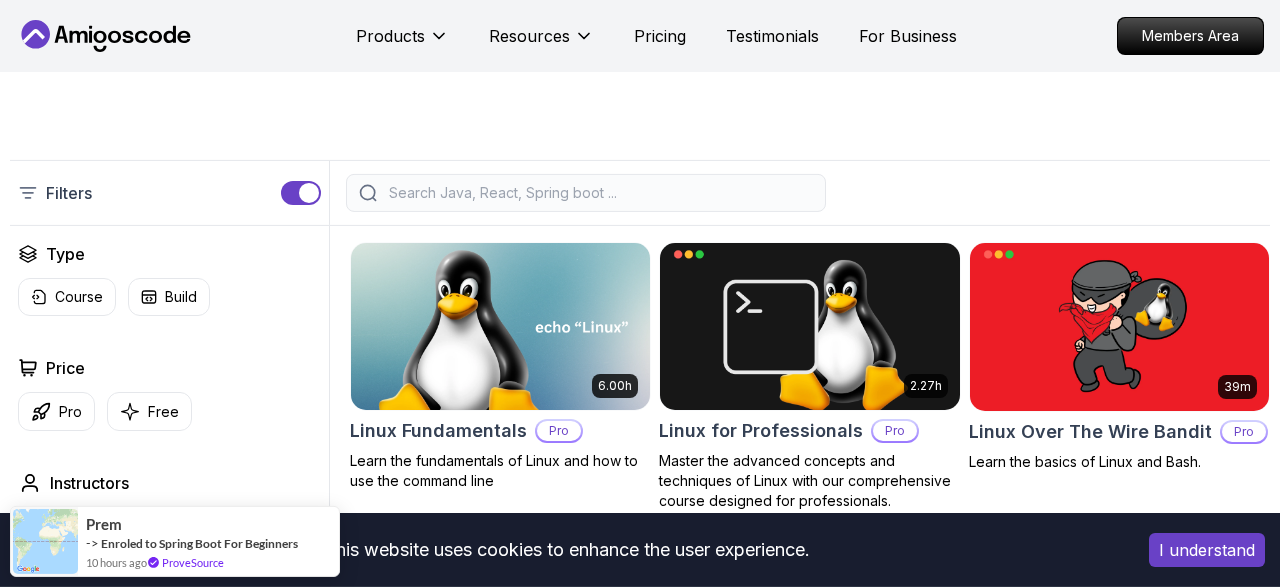 scroll, scrollTop: 358, scrollLeft: 0, axis: vertical 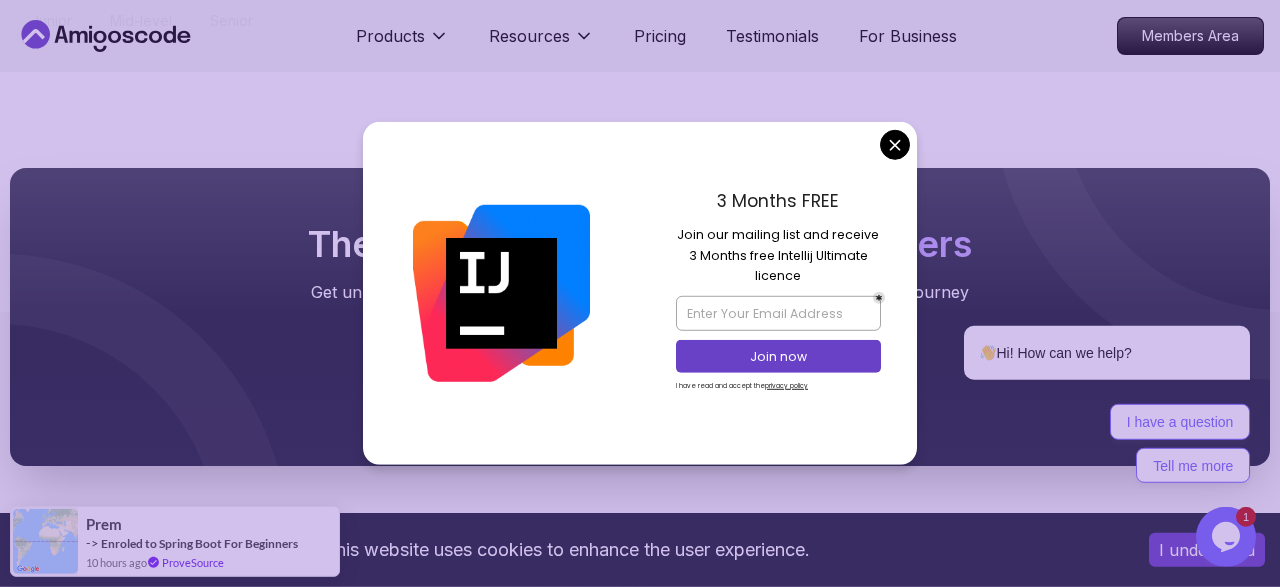 click at bounding box center [501, 293] 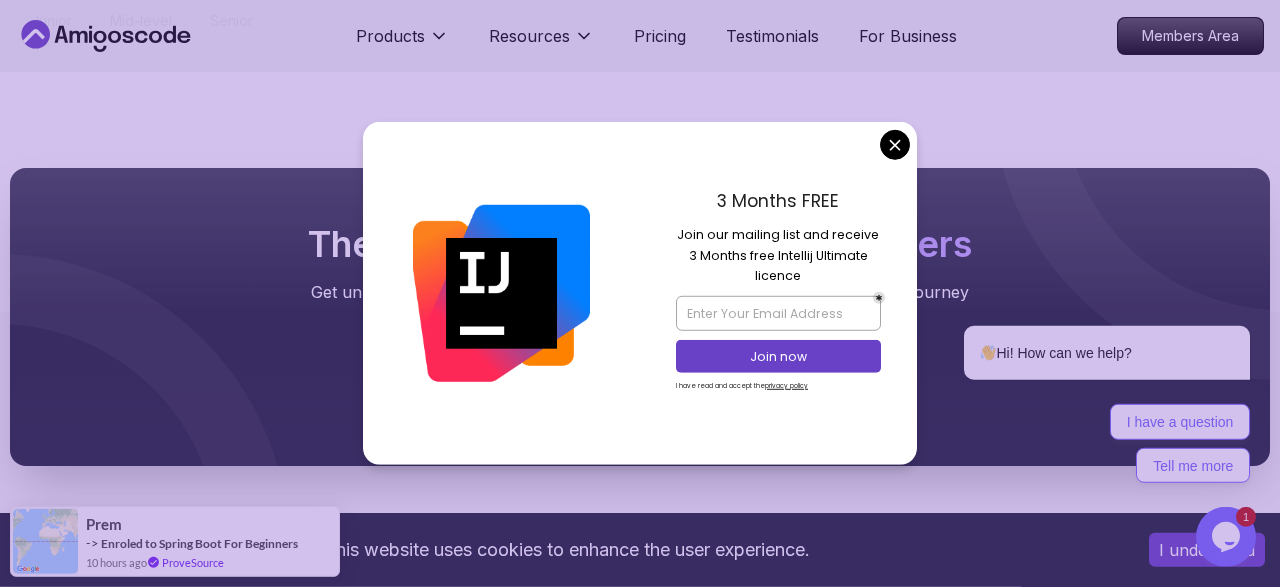 click on "3 Months FREE Join our mailing list and receive 3 Months free Intellij Ultimate licence Join now I have read and accept the  privacy policy" at bounding box center [778, 293] 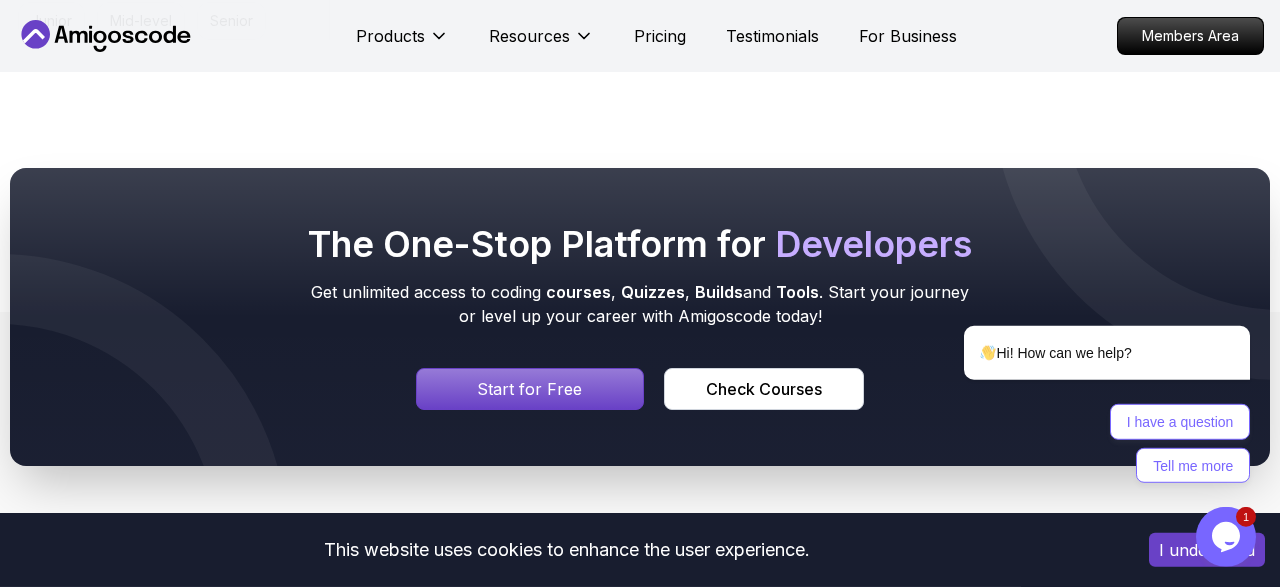 click on "Start for Free" at bounding box center [529, 389] 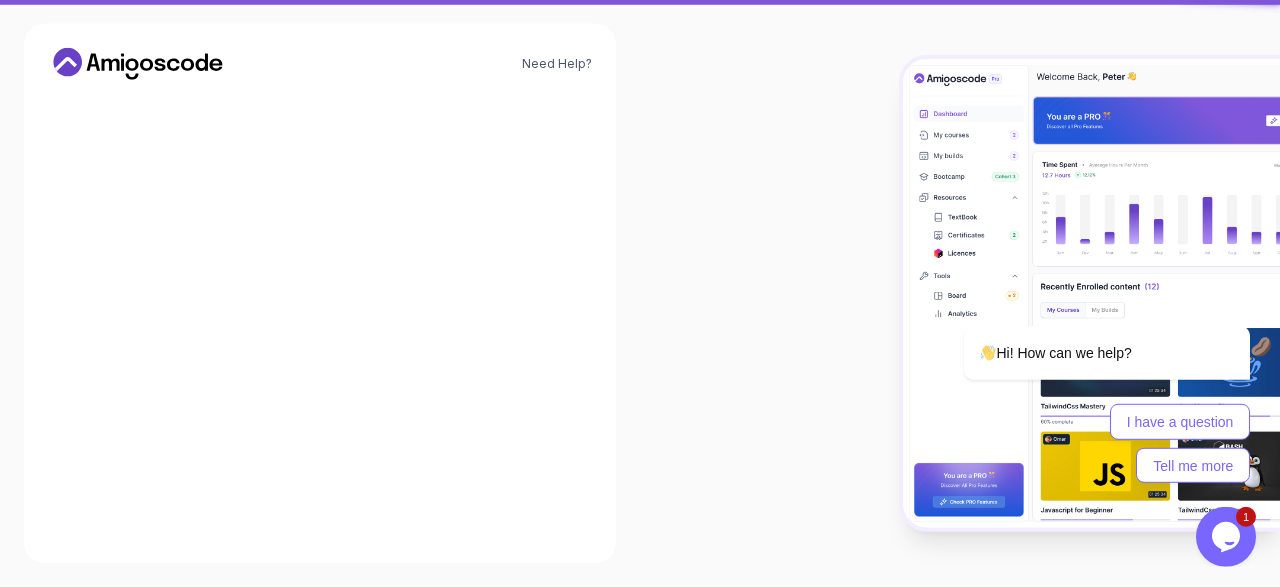 scroll, scrollTop: 0, scrollLeft: 0, axis: both 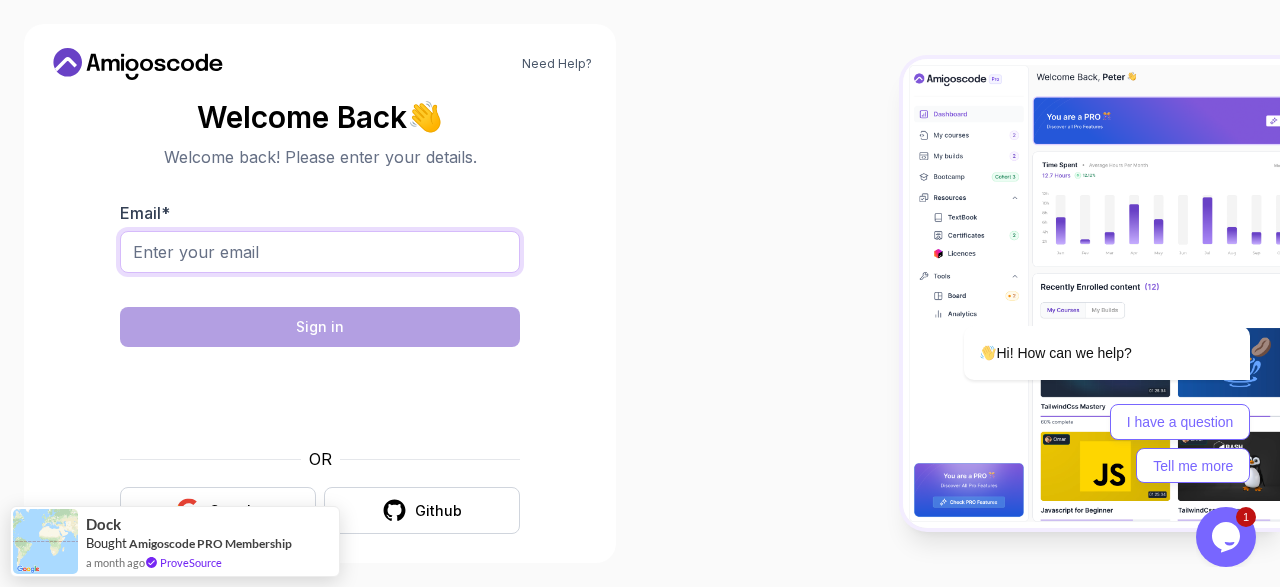 click on "Email *" at bounding box center (320, 252) 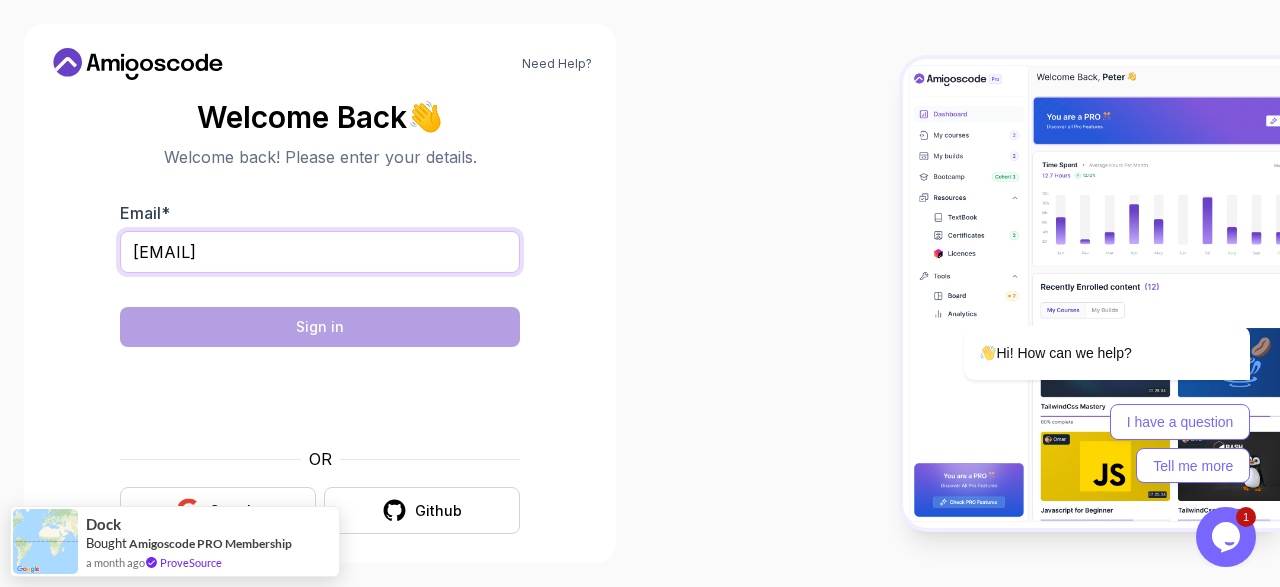 type on "rebkaseid@gmail.com" 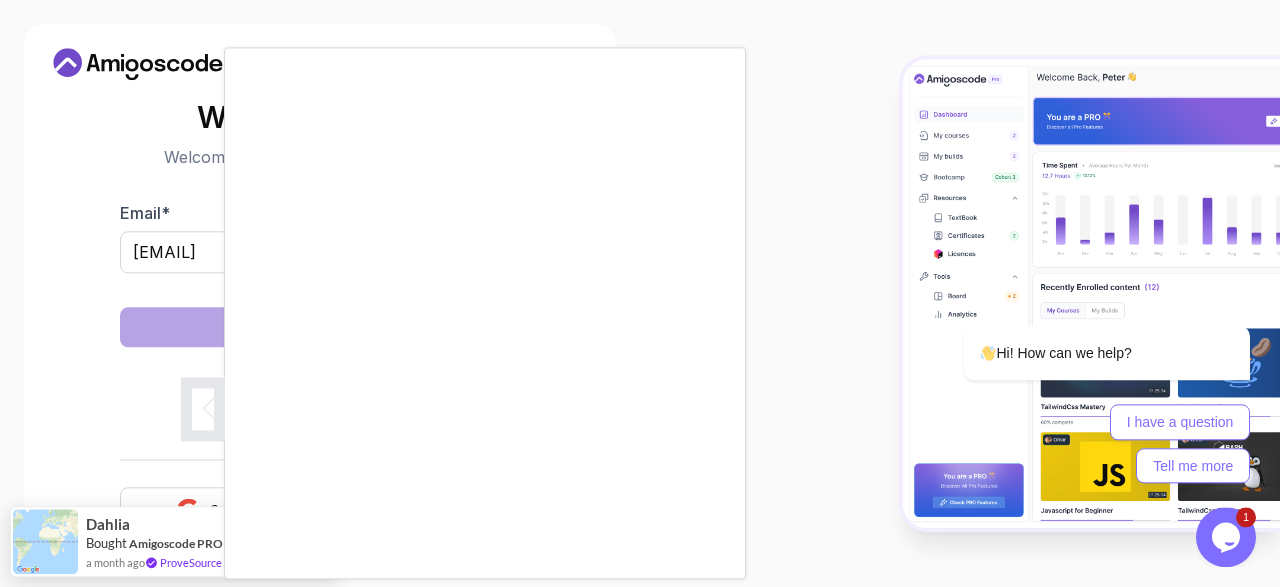 scroll, scrollTop: 0, scrollLeft: 0, axis: both 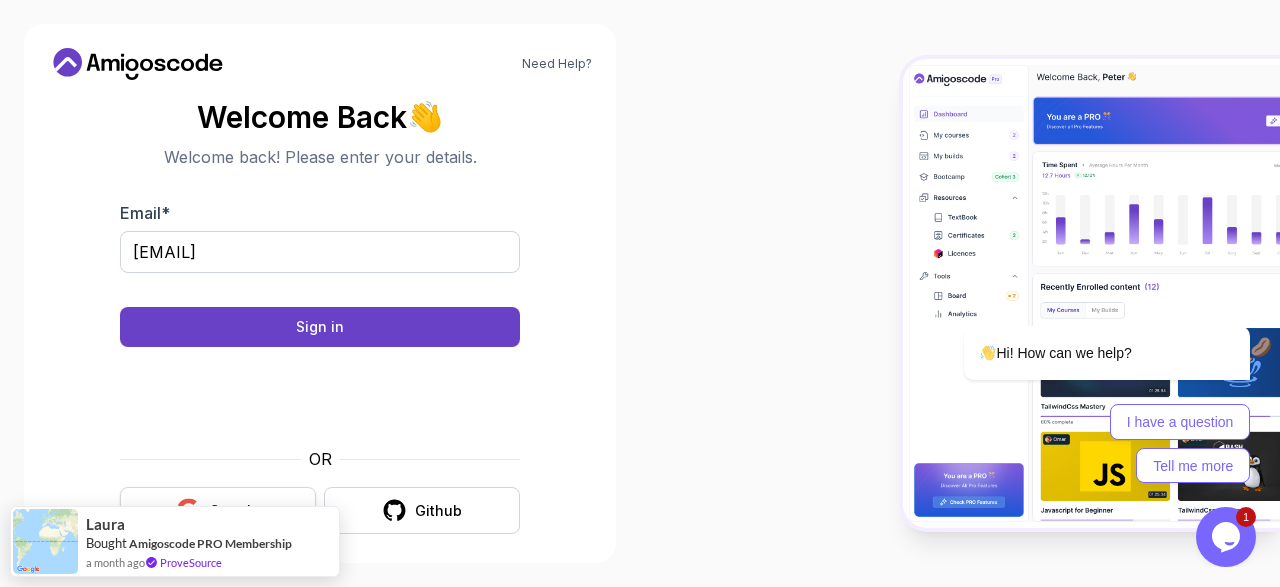 click on "Google" at bounding box center (218, 510) 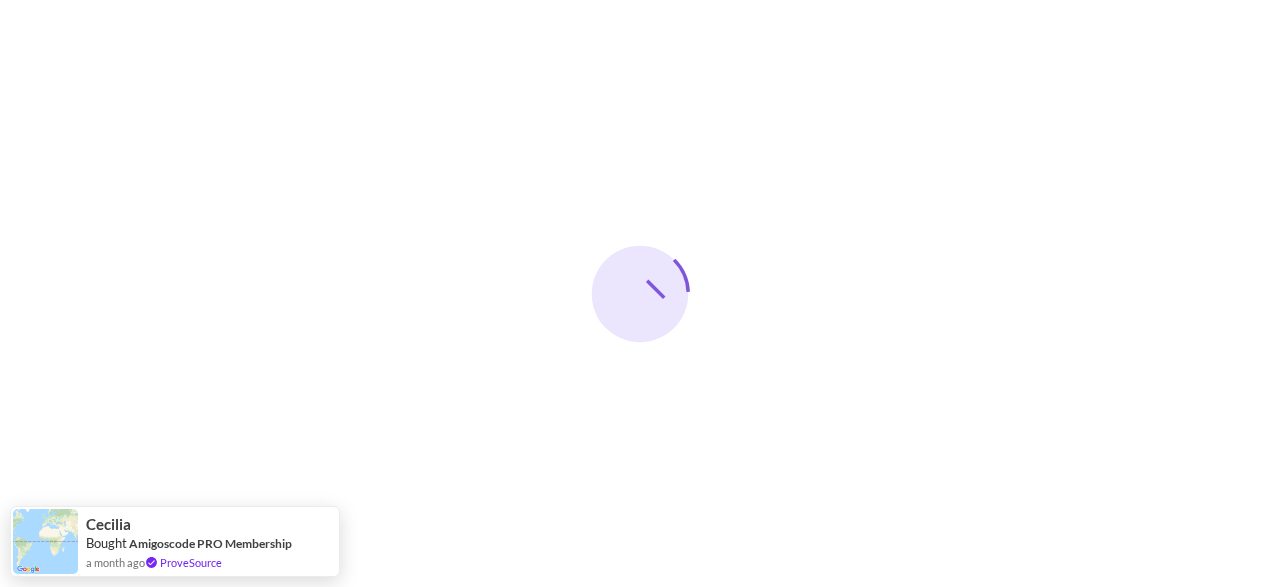 scroll, scrollTop: 0, scrollLeft: 0, axis: both 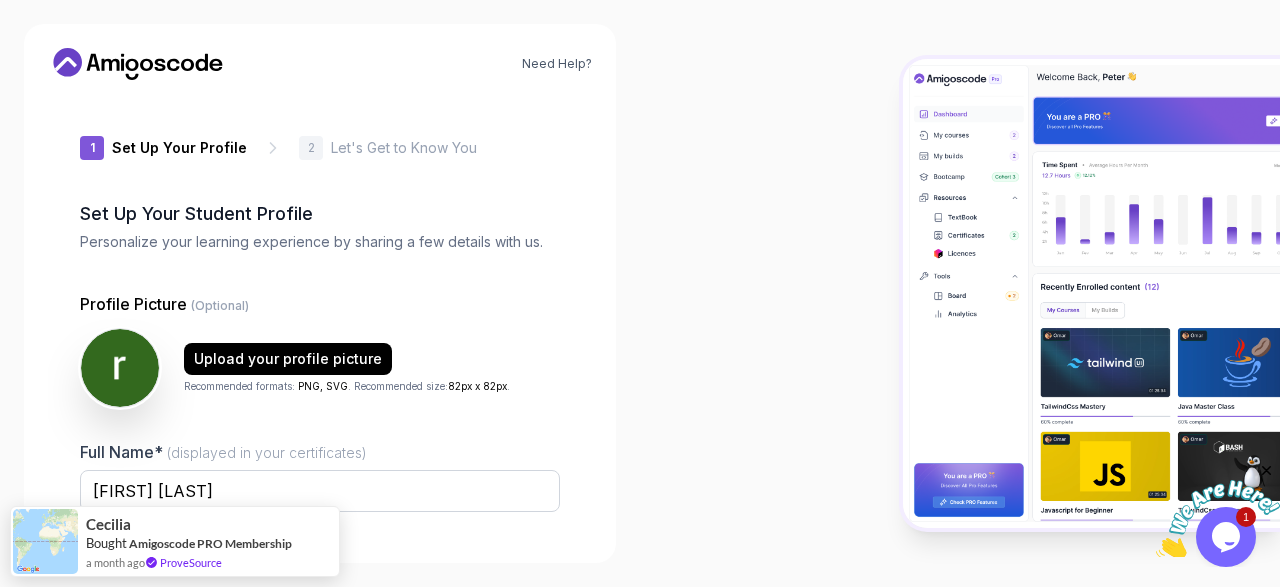 type on "[USERNAME]" 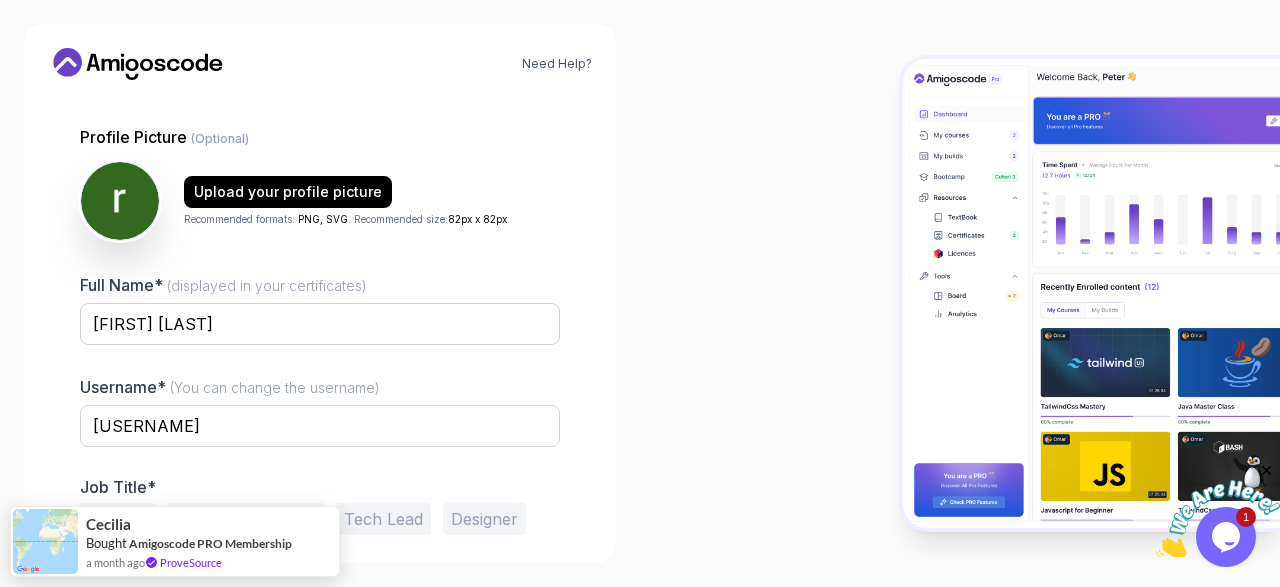 scroll, scrollTop: 245, scrollLeft: 0, axis: vertical 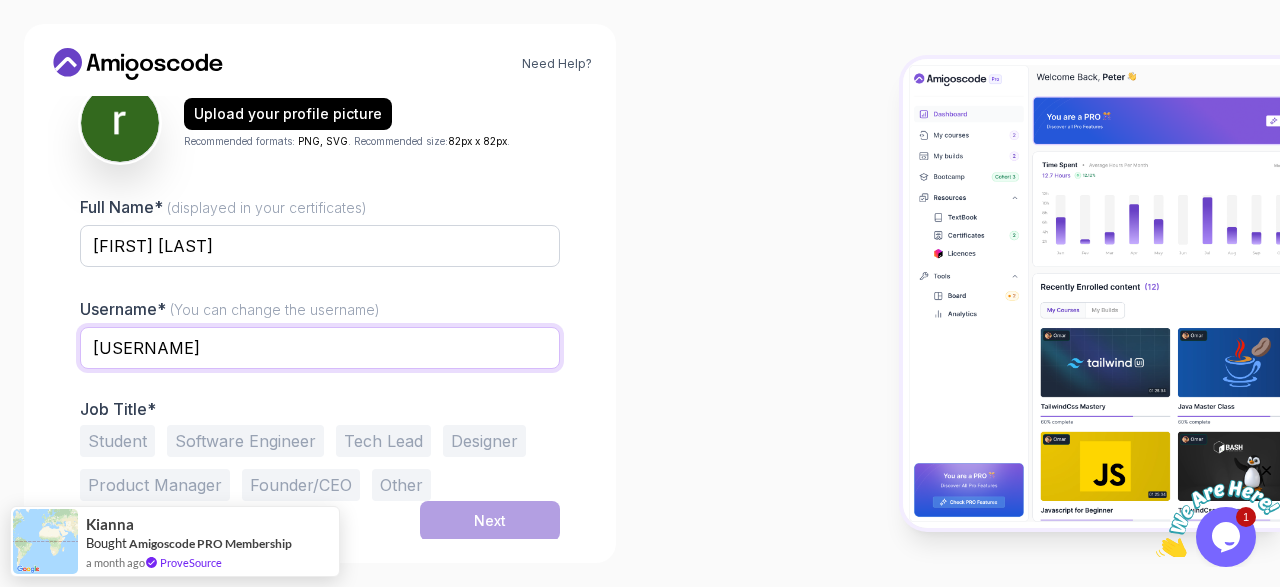click on "[USERNAME]" at bounding box center (320, 348) 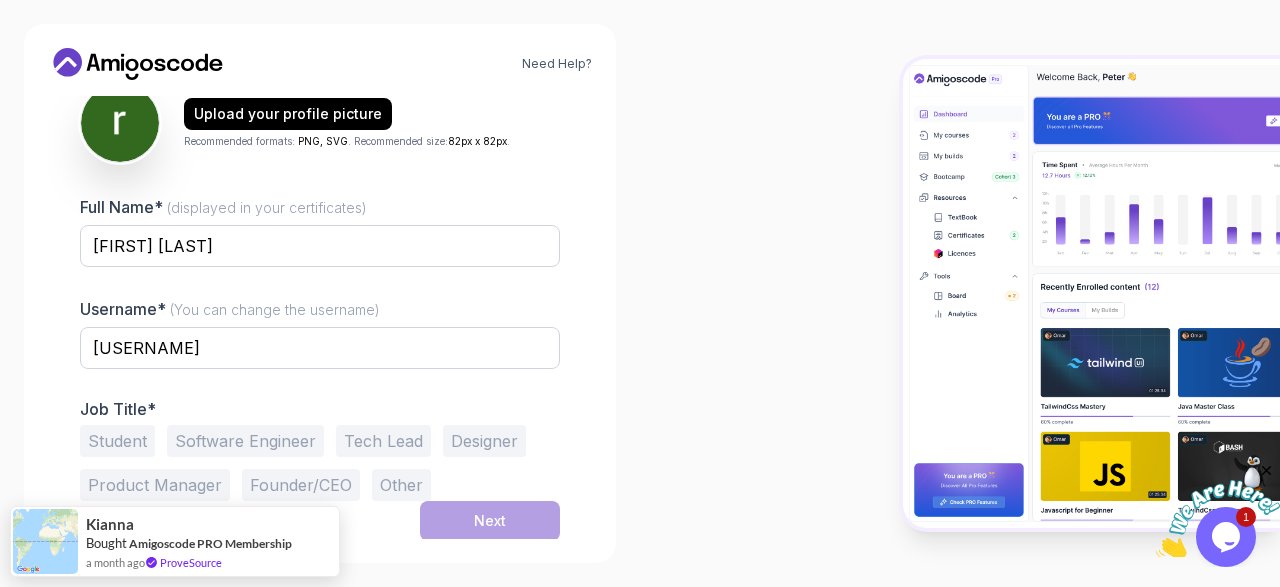click on "Student" at bounding box center [117, 441] 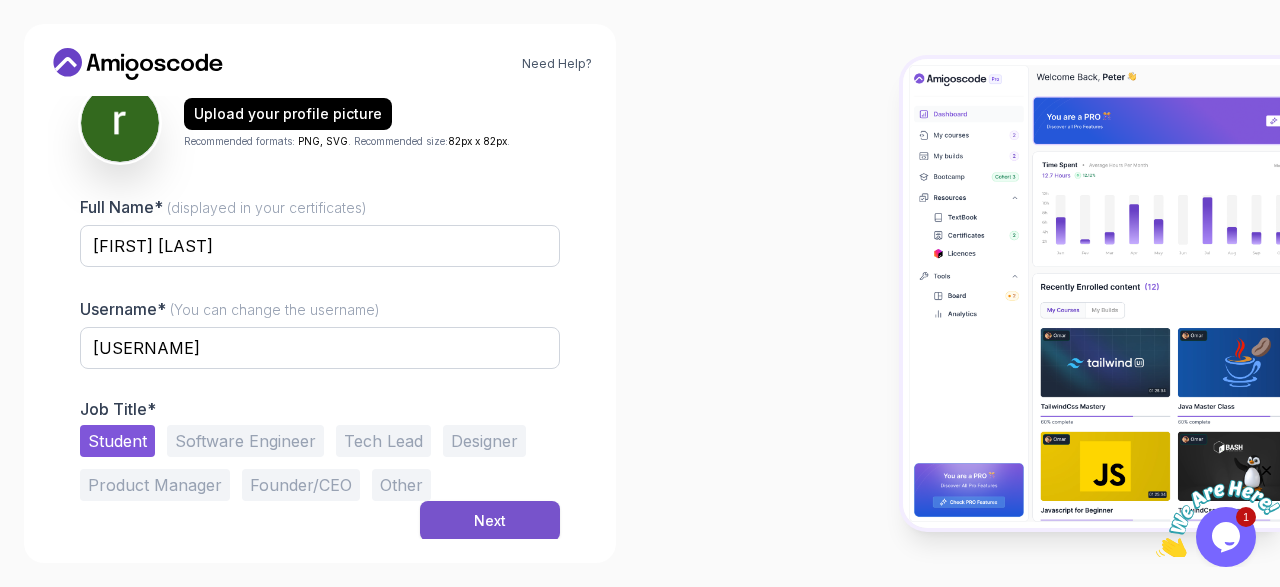 click on "Next" at bounding box center (490, 521) 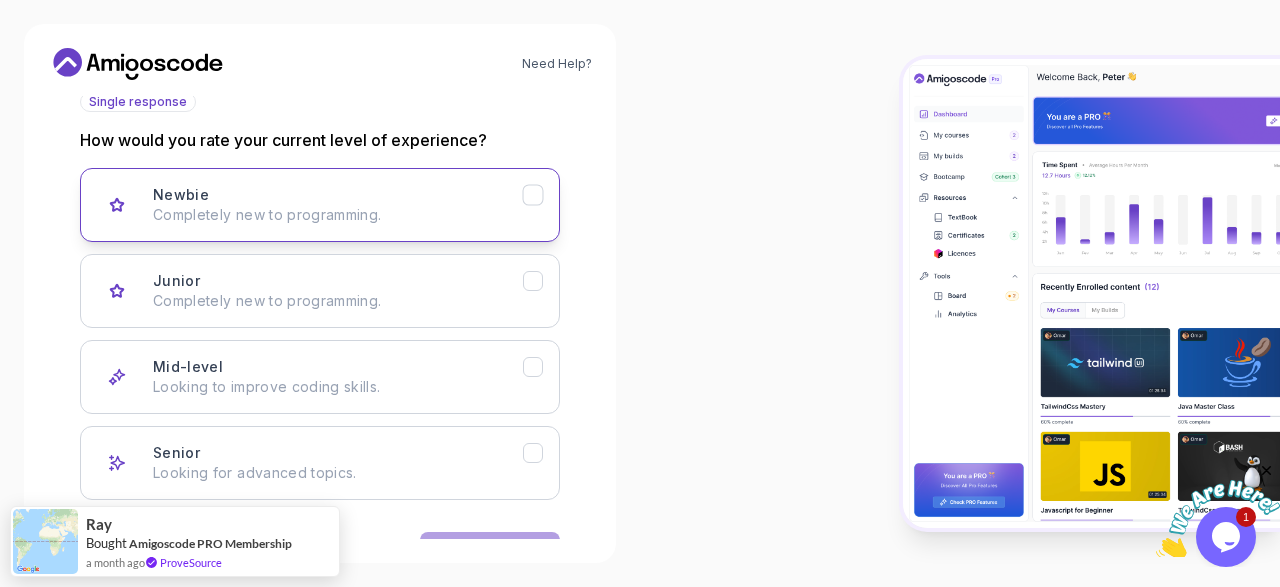click on "Newbie Completely new to programming." at bounding box center (320, 205) 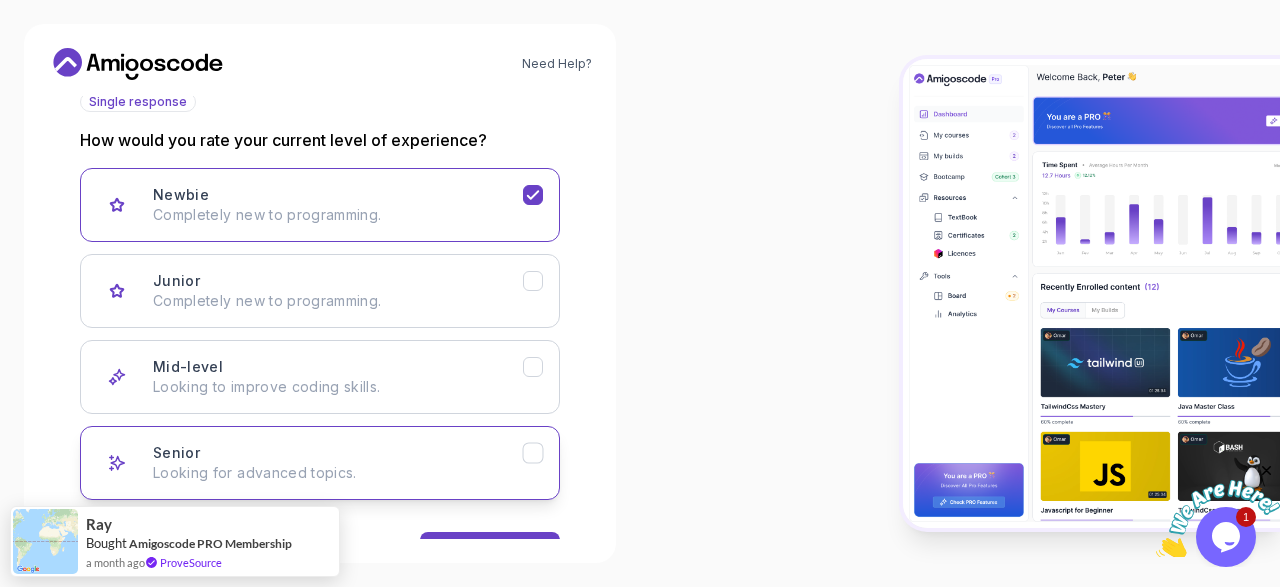 scroll, scrollTop: 307, scrollLeft: 0, axis: vertical 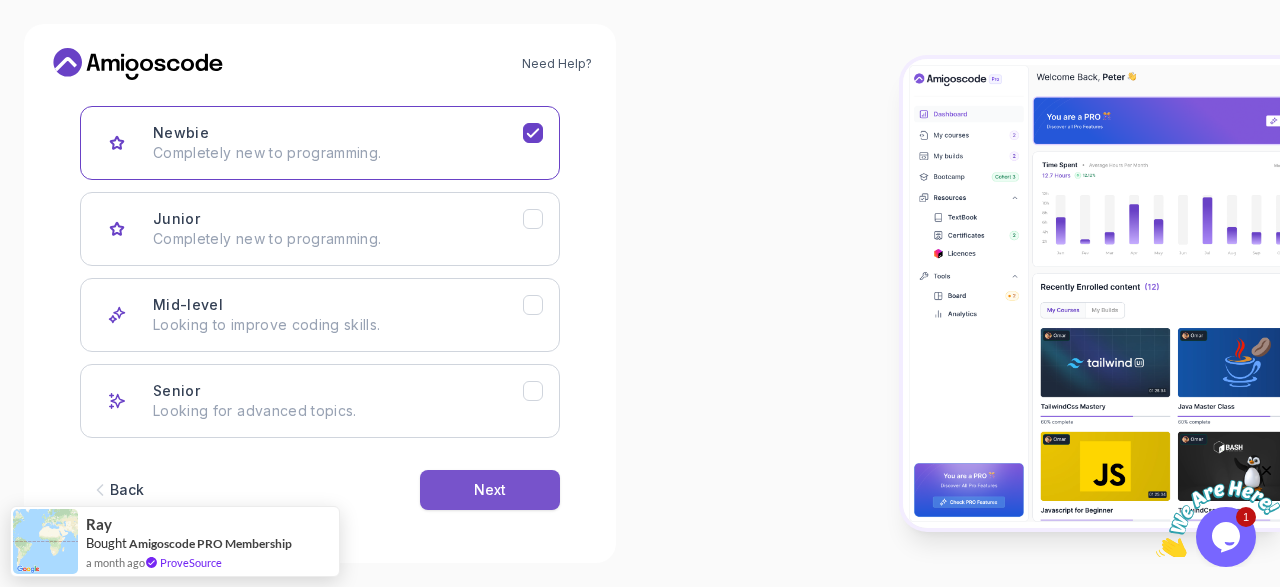 click on "Next" at bounding box center (490, 490) 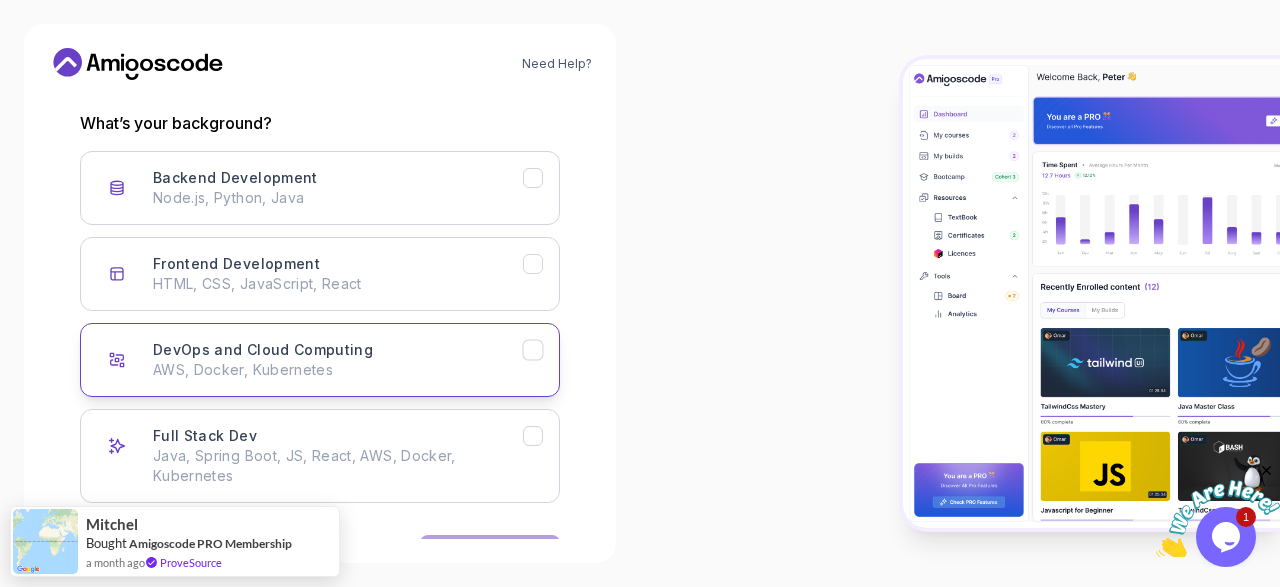 scroll, scrollTop: 263, scrollLeft: 0, axis: vertical 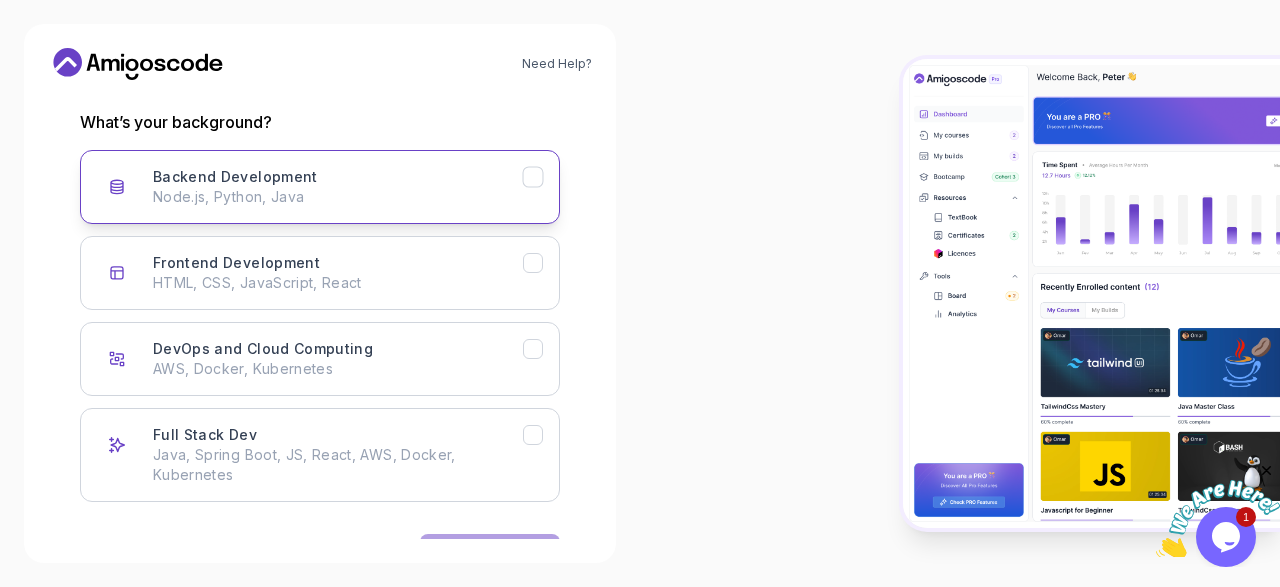 click on "Backend Development Node.js, Python, Java" at bounding box center (338, 187) 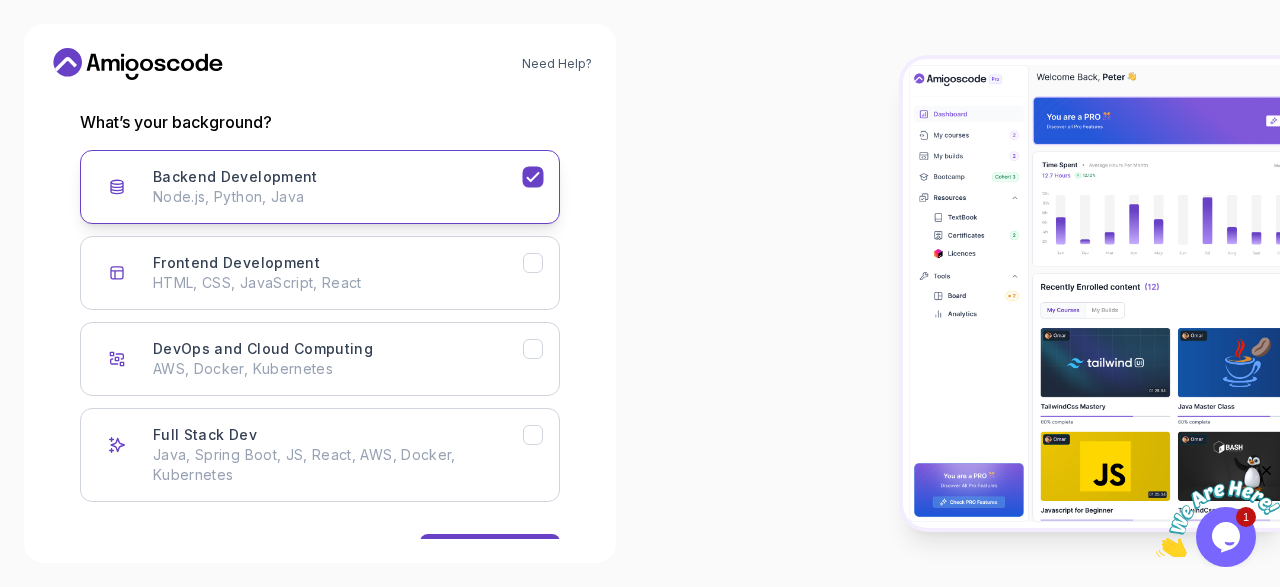scroll, scrollTop: 327, scrollLeft: 0, axis: vertical 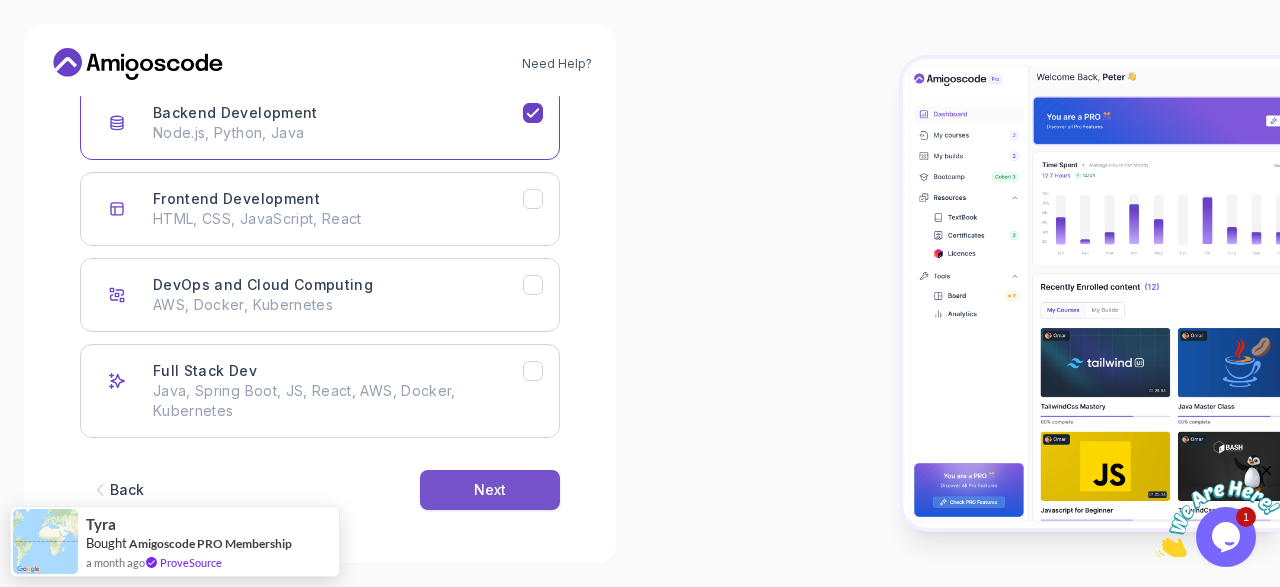 click on "Next" at bounding box center [490, 490] 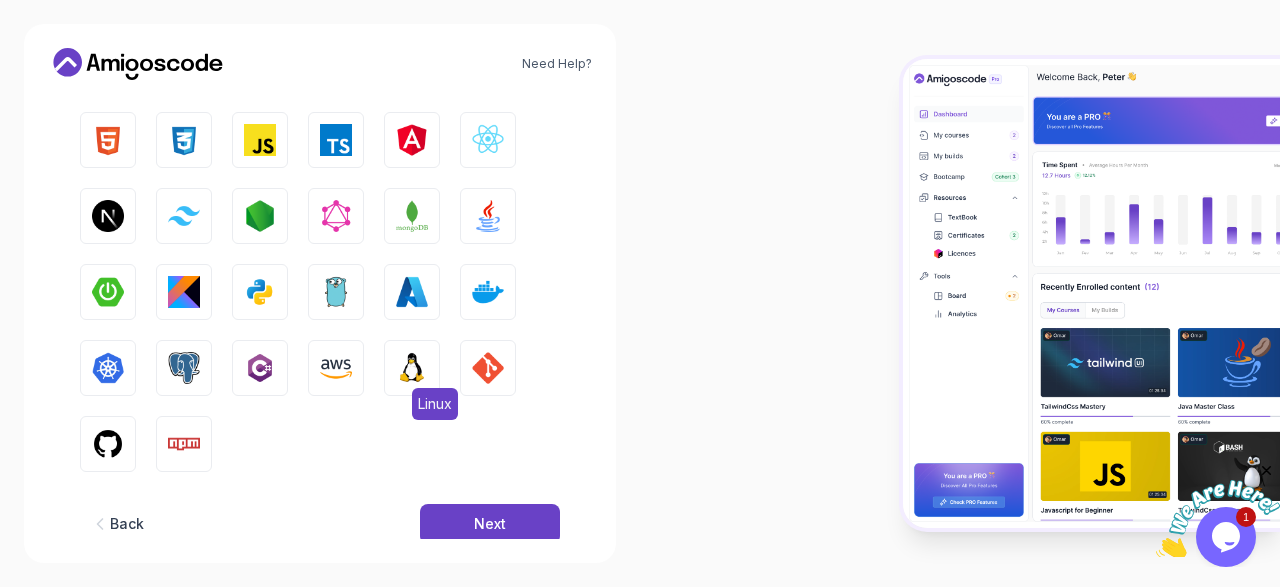 scroll, scrollTop: 362, scrollLeft: 0, axis: vertical 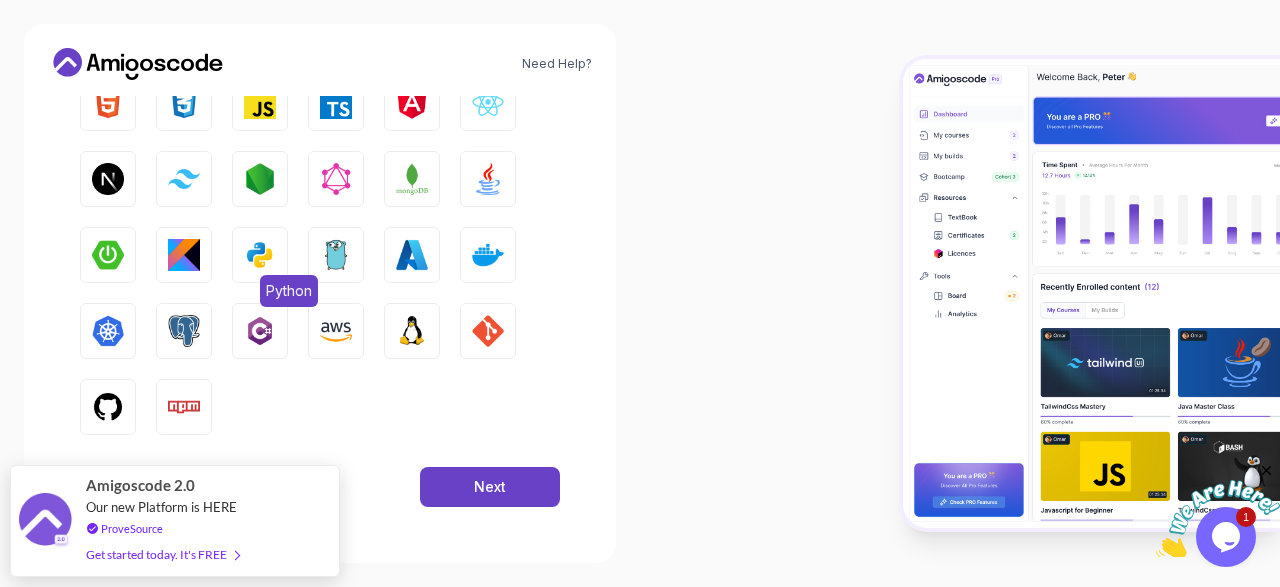 click at bounding box center [260, 255] 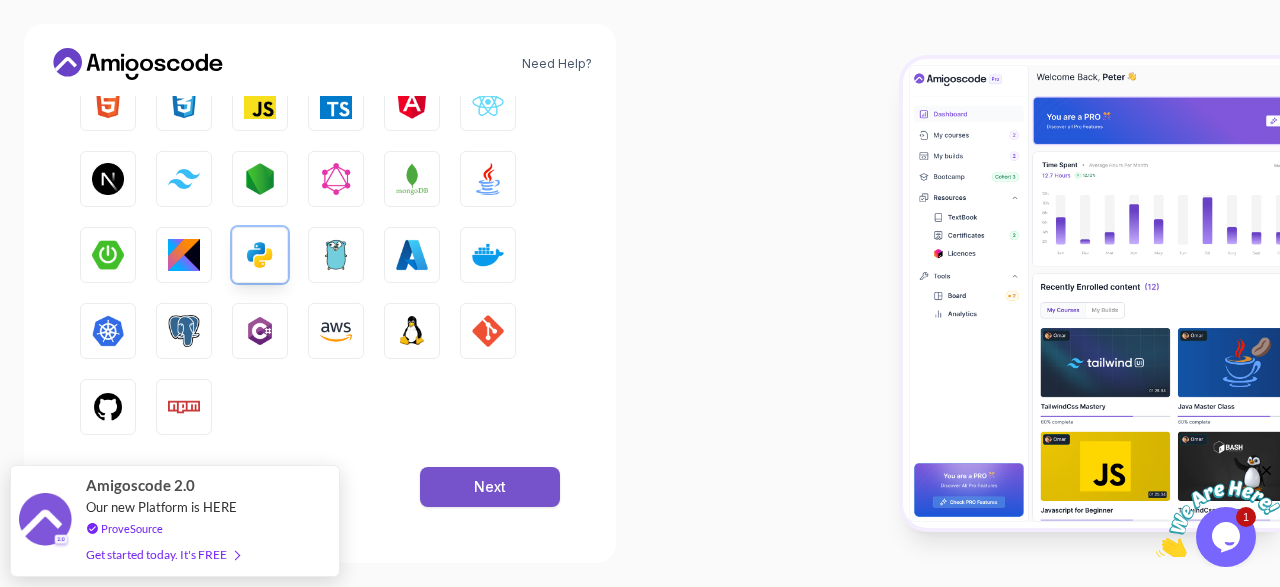 click on "Next" at bounding box center [490, 487] 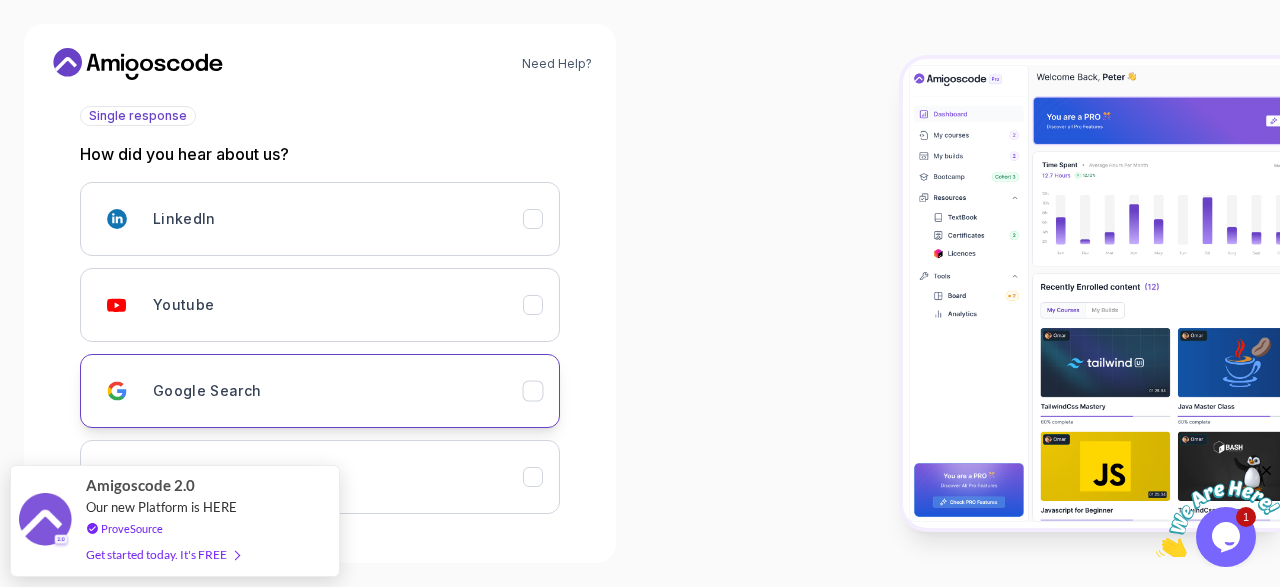 scroll, scrollTop: 200, scrollLeft: 0, axis: vertical 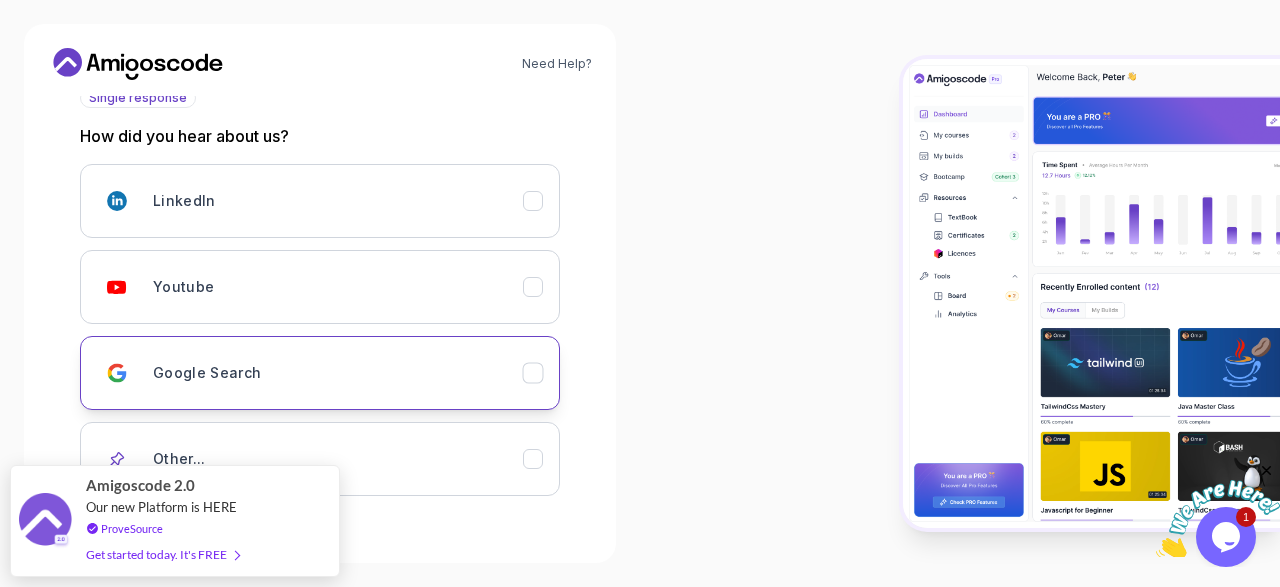 click on "Youtube" at bounding box center (338, 287) 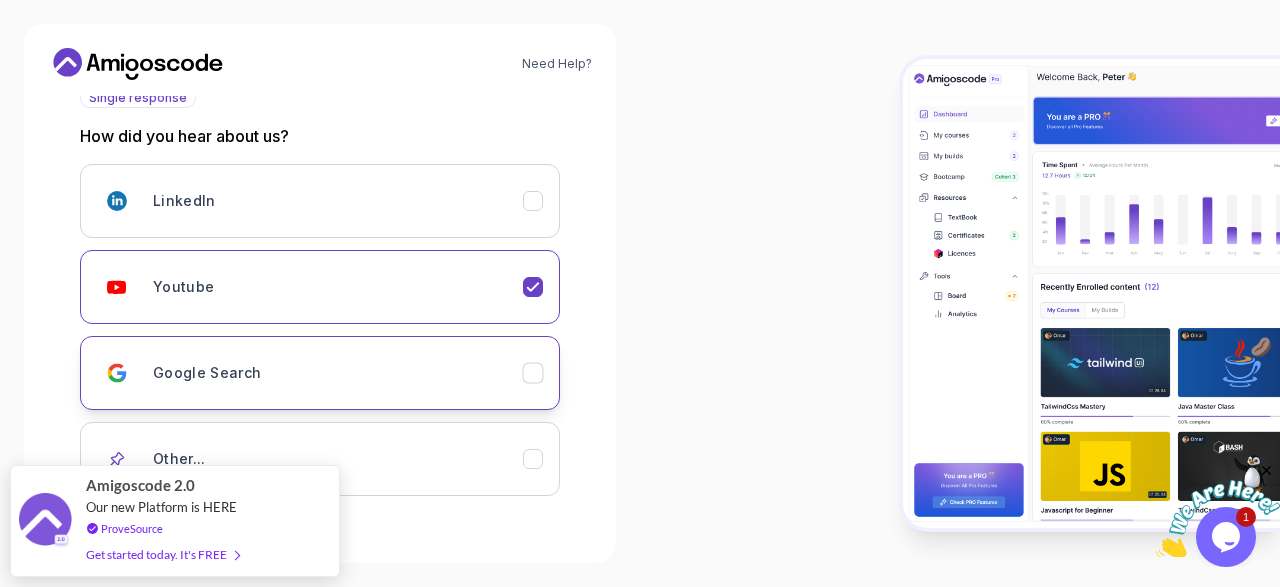 scroll, scrollTop: 319, scrollLeft: 0, axis: vertical 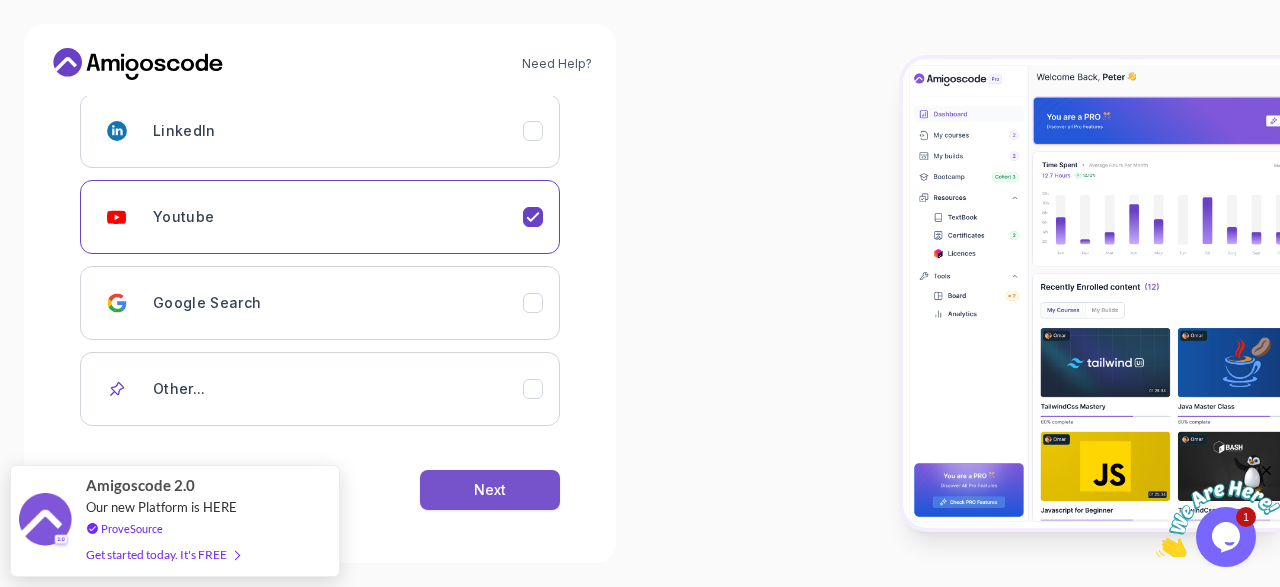 click on "Next" at bounding box center [490, 490] 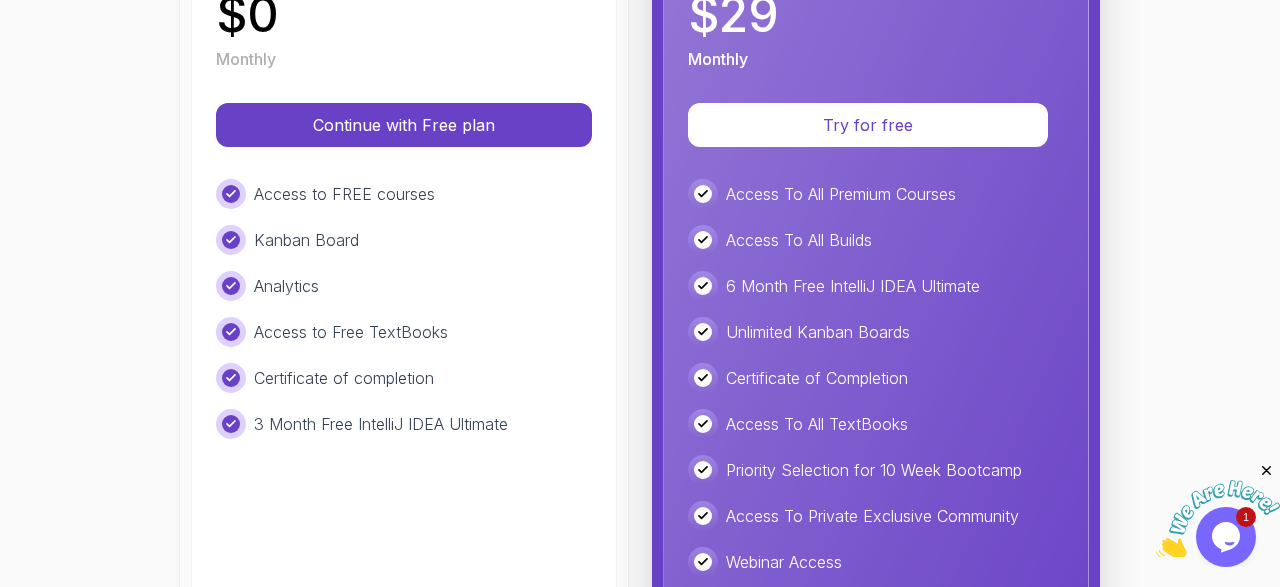 scroll, scrollTop: 415, scrollLeft: 0, axis: vertical 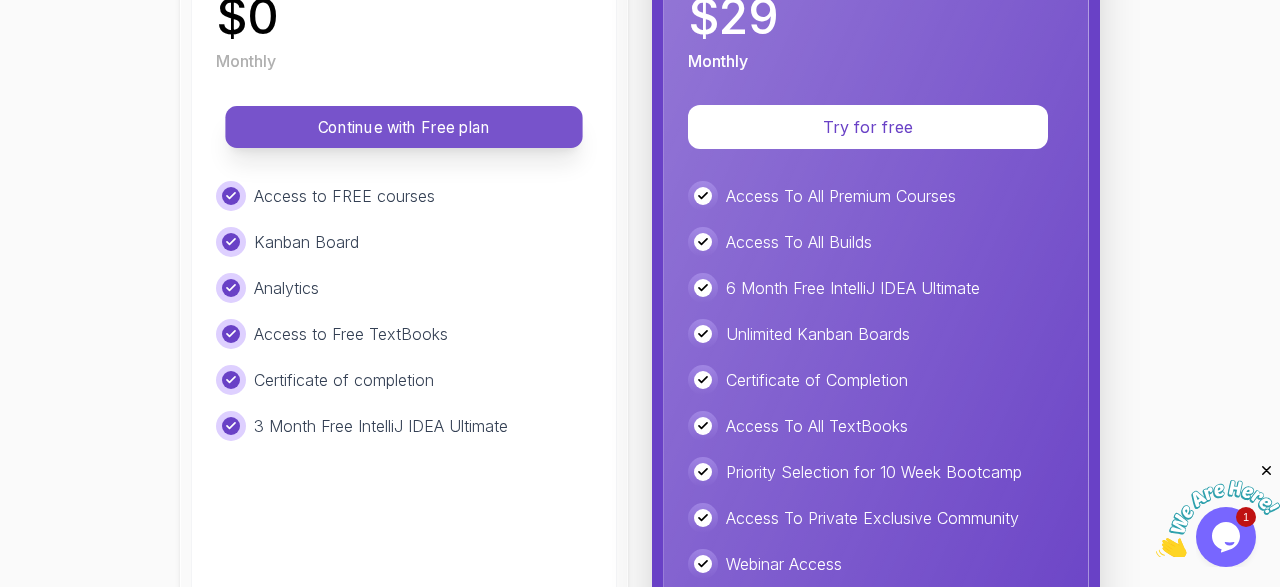 click on "Continue with Free plan" at bounding box center [404, 127] 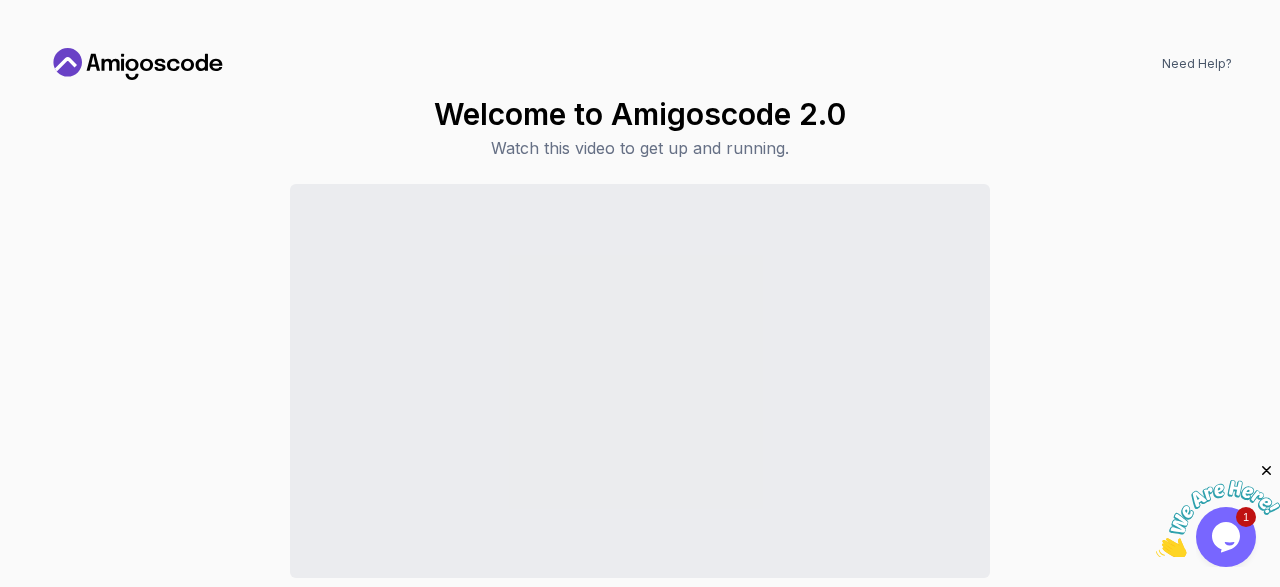 click 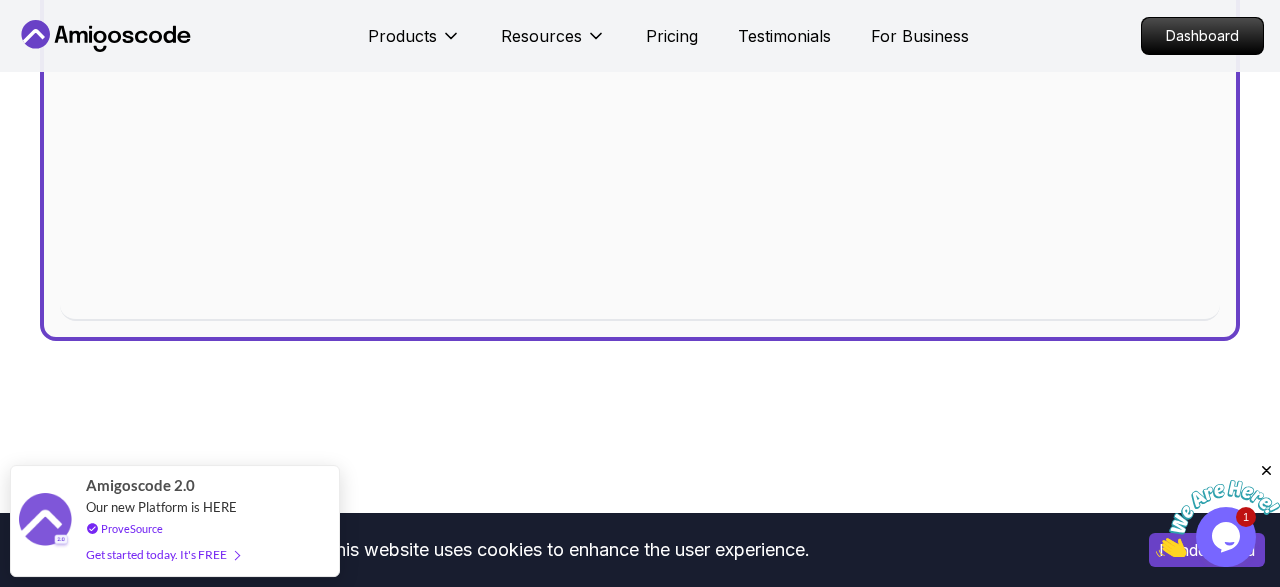 scroll, scrollTop: 1094, scrollLeft: 0, axis: vertical 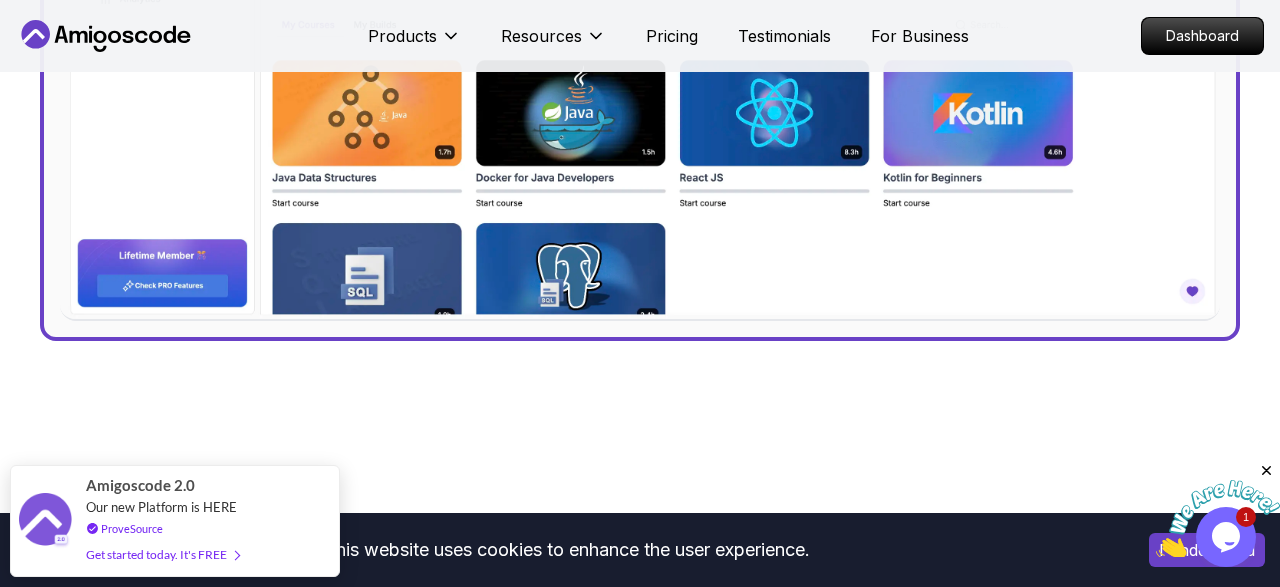 click 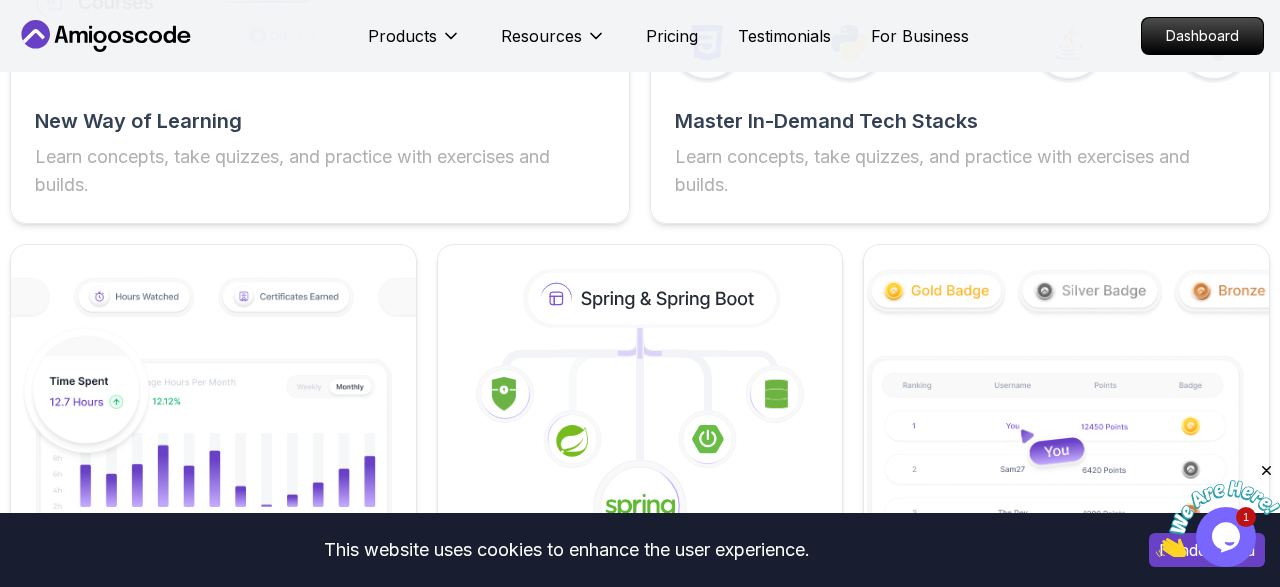 scroll, scrollTop: 3433, scrollLeft: 0, axis: vertical 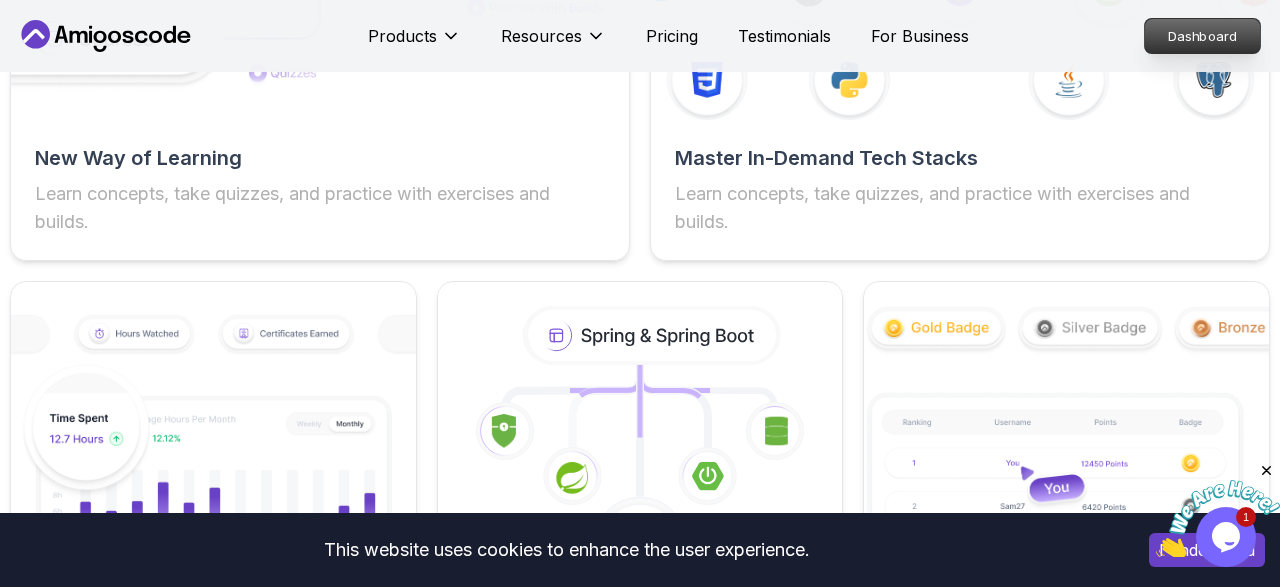 click on "Dashboard" at bounding box center [1202, 36] 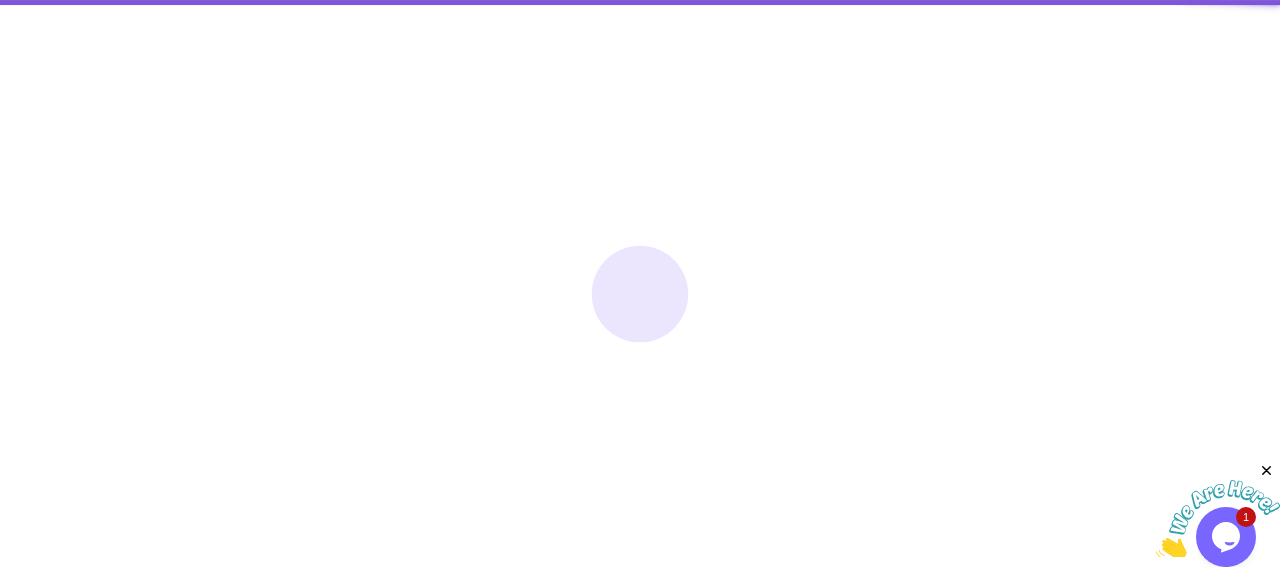 scroll, scrollTop: 0, scrollLeft: 0, axis: both 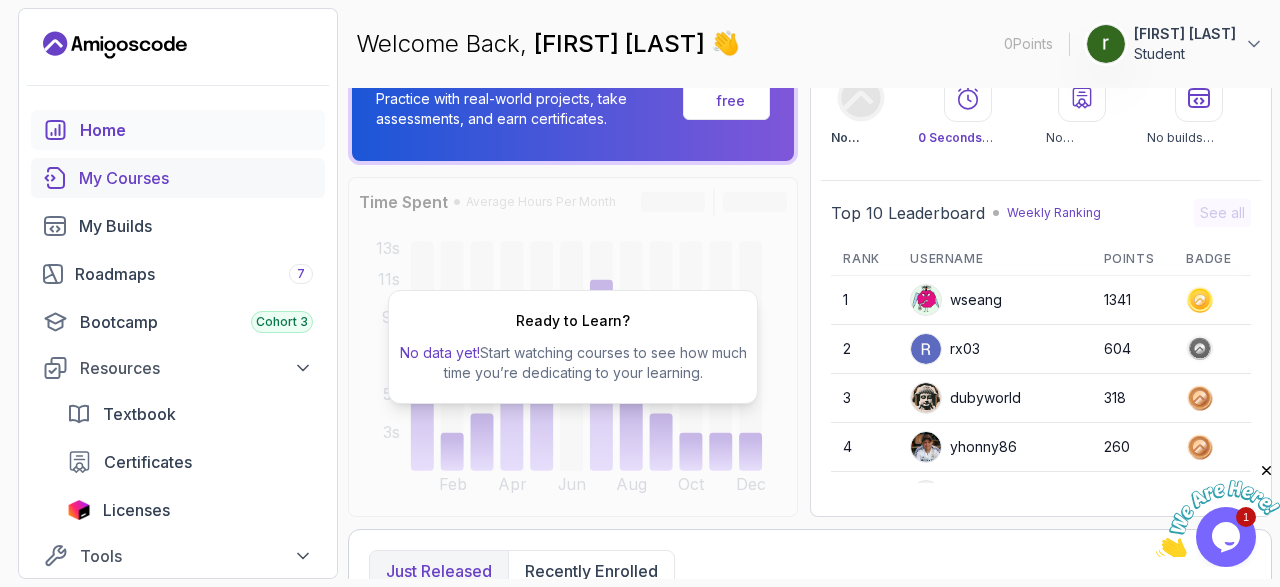 click on "My Courses" at bounding box center [196, 178] 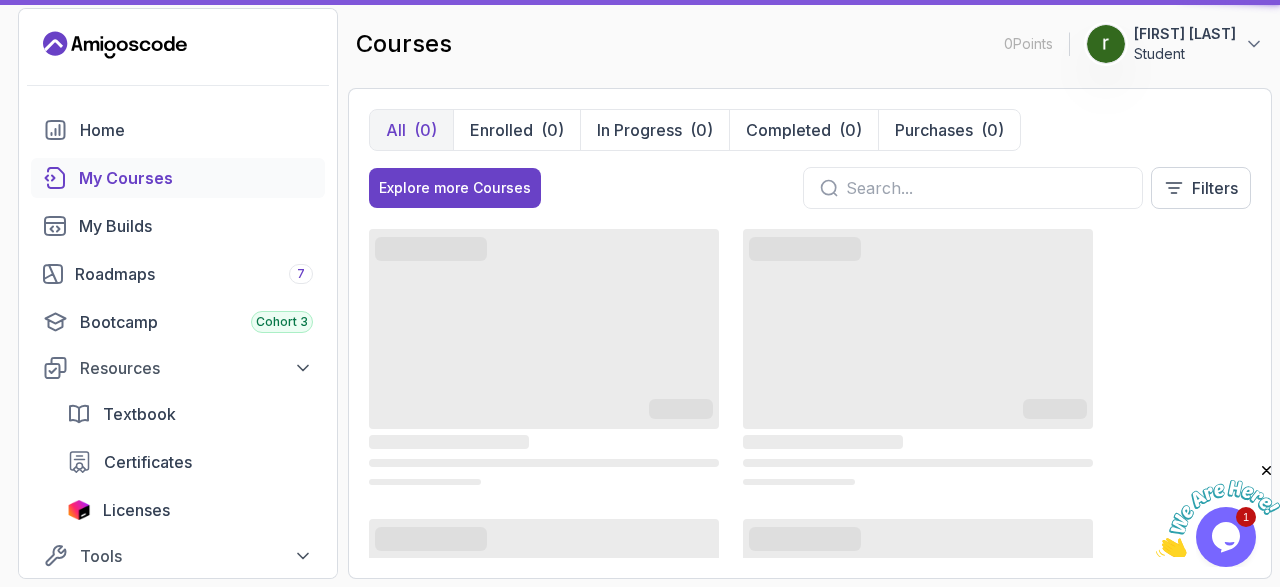 scroll, scrollTop: 0, scrollLeft: 0, axis: both 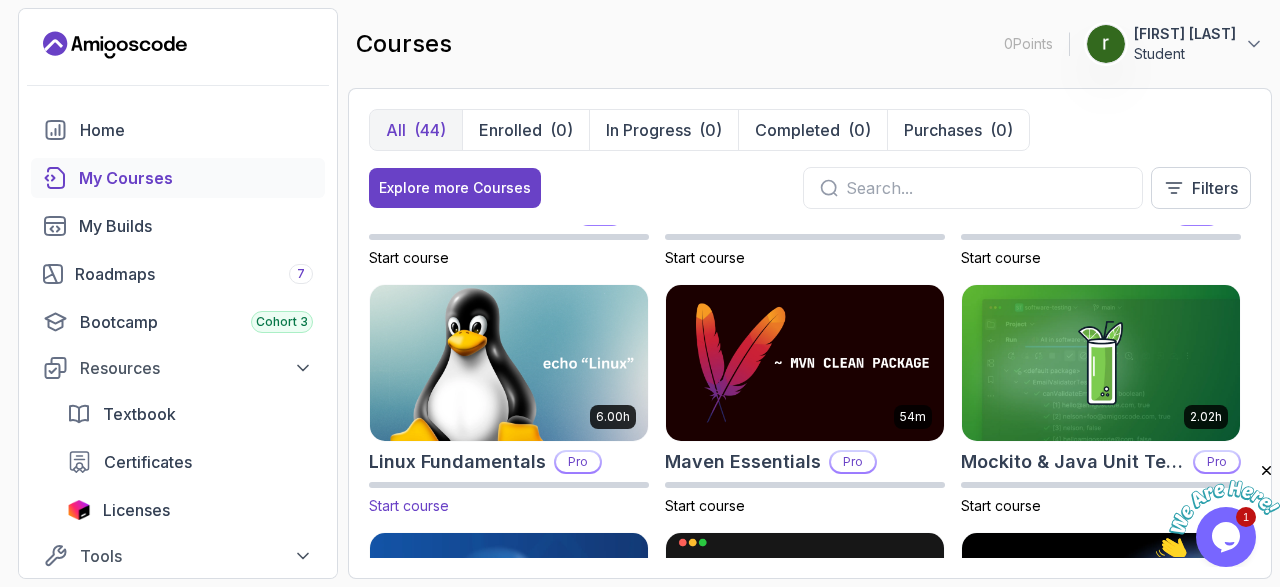 click at bounding box center [509, 362] 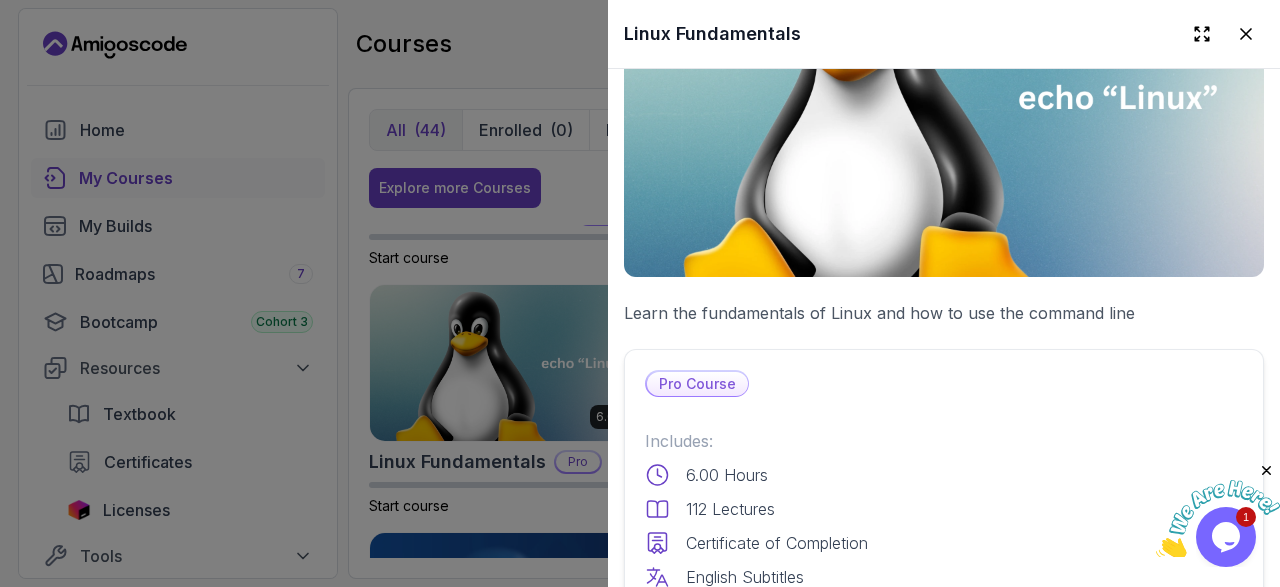 scroll, scrollTop: 0, scrollLeft: 0, axis: both 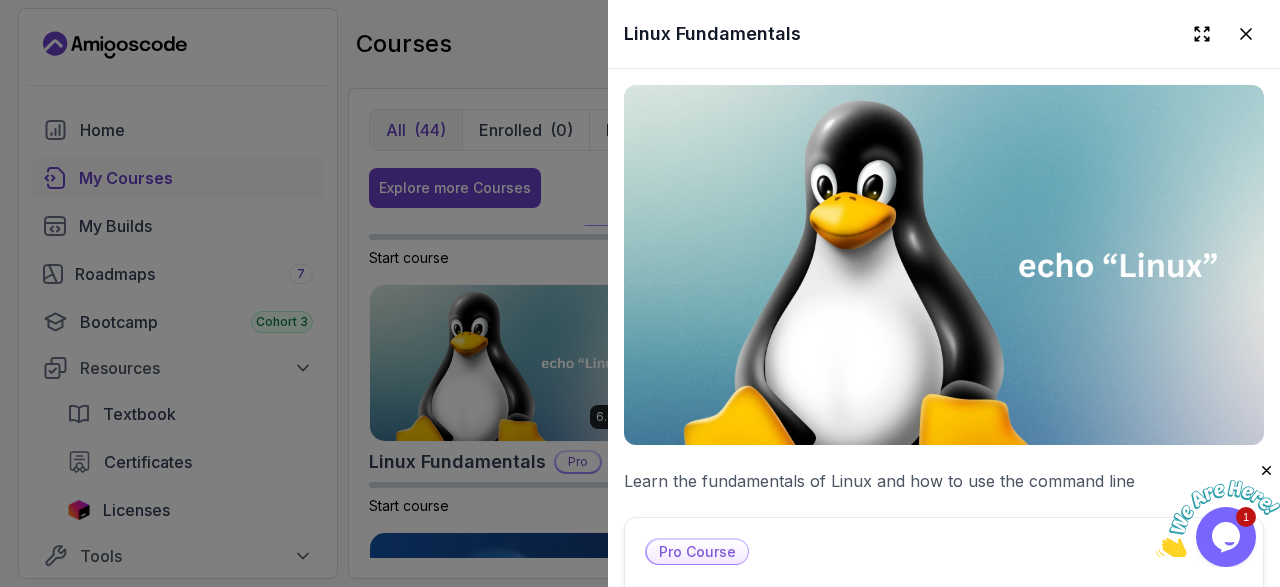 click at bounding box center (640, 293) 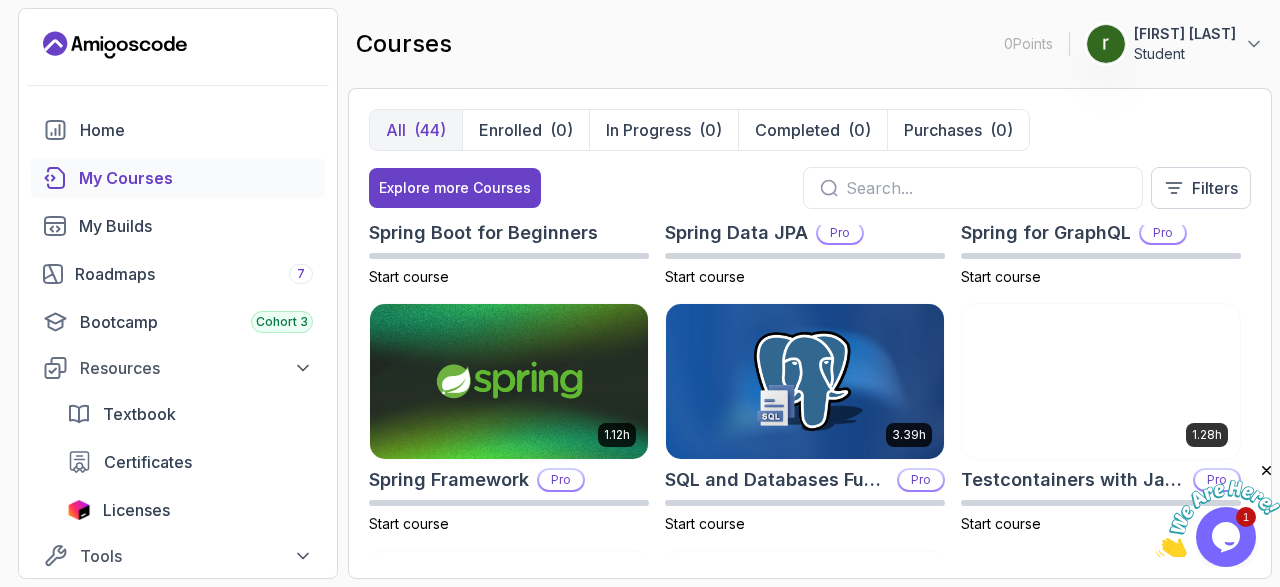 scroll, scrollTop: 3385, scrollLeft: 0, axis: vertical 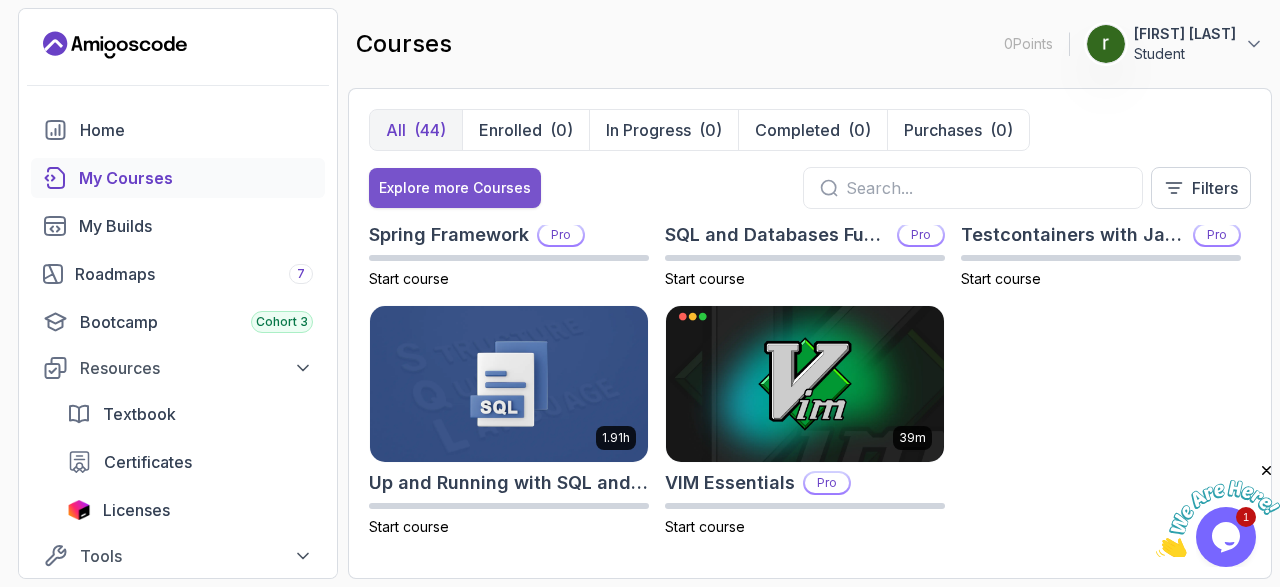 click on "Explore more Courses" at bounding box center (455, 188) 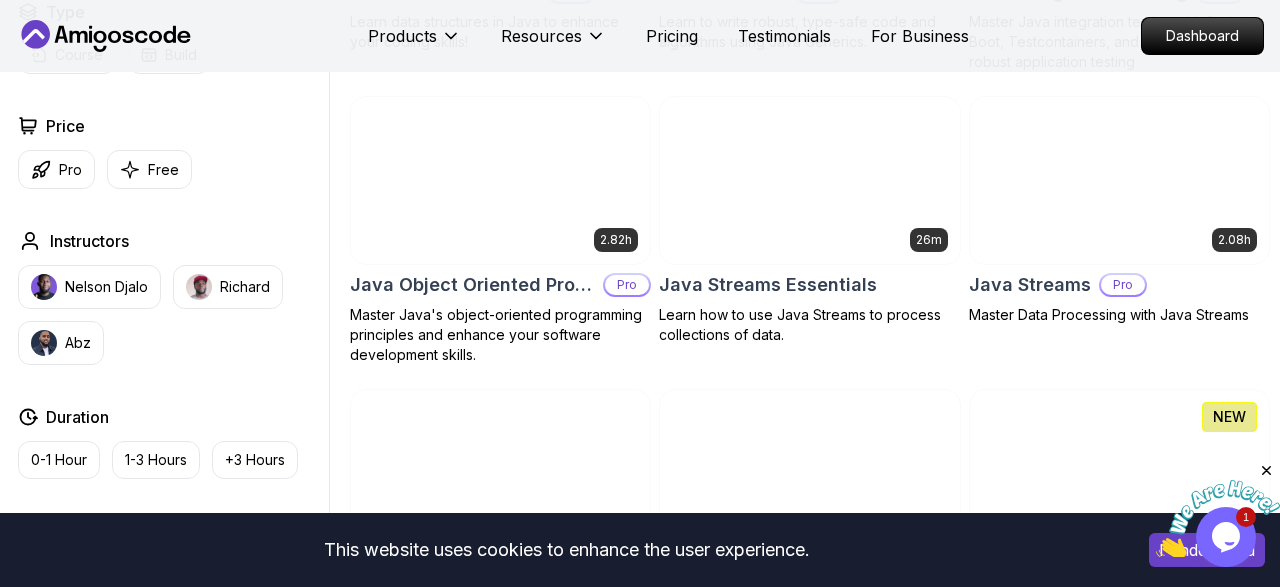scroll, scrollTop: 2920, scrollLeft: 0, axis: vertical 